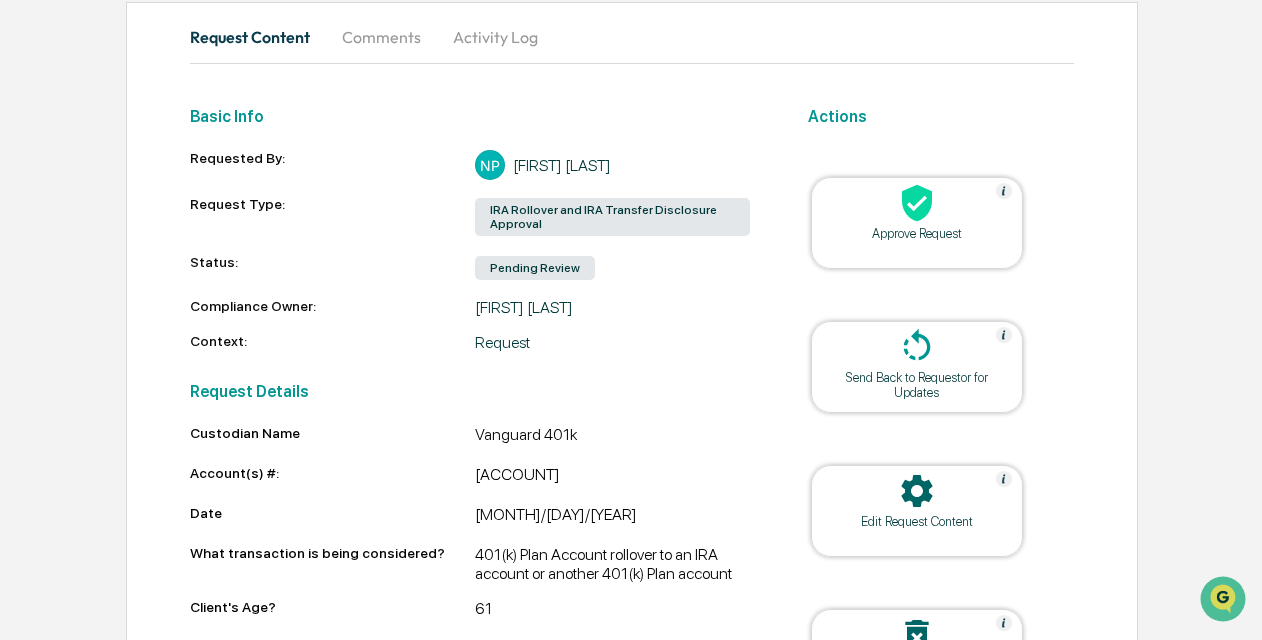scroll, scrollTop: 200, scrollLeft: 0, axis: vertical 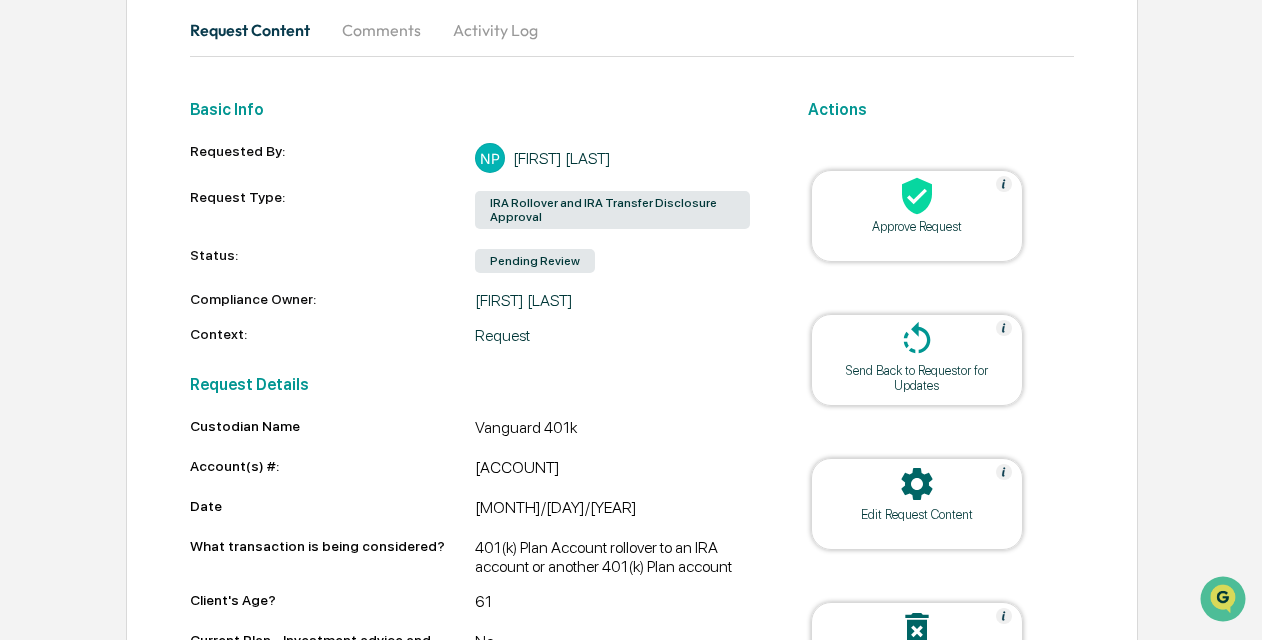 click on "Custodian Name Vanguard 401k Account(s) #: [ACCOUNT] Date [MONTH]/[DAY]/[YEAR] What transaction is being considered?  401(k) Plan Account rollover to an IRA account or another 401(k) Plan account  Client's Age? [AGE] Current Plan - Investment advice and distribution planning?  No Proposed Plan - Investment advice and distribution planning?  Yes Current Plan - Financial planning and wealth planning or other services?  No Proposed Plan - Financial planning and wealth planning or other services?  Yes Current Plan - Offer a range of investment options, including underlying fees, if applicable?  Yes Proposed Plan - Offer a range of investment options, including underlying fees, if applicable?  Yes Current Plan - Have potential for penalty (ages 55 – 59 ½)?  Yes Proposed Plan - Have potential for penalty (ages 55 – 59 ½)?  Yes Current Plan - Availability for Plan Loans?  No Proposed Plan - Availability for Plan Loans?  No Current Plan - Level of protection from creditors/judgements?  Yes Yes No No No No No Yes Yes 0 0 0 0 1" at bounding box center (474, 1533) 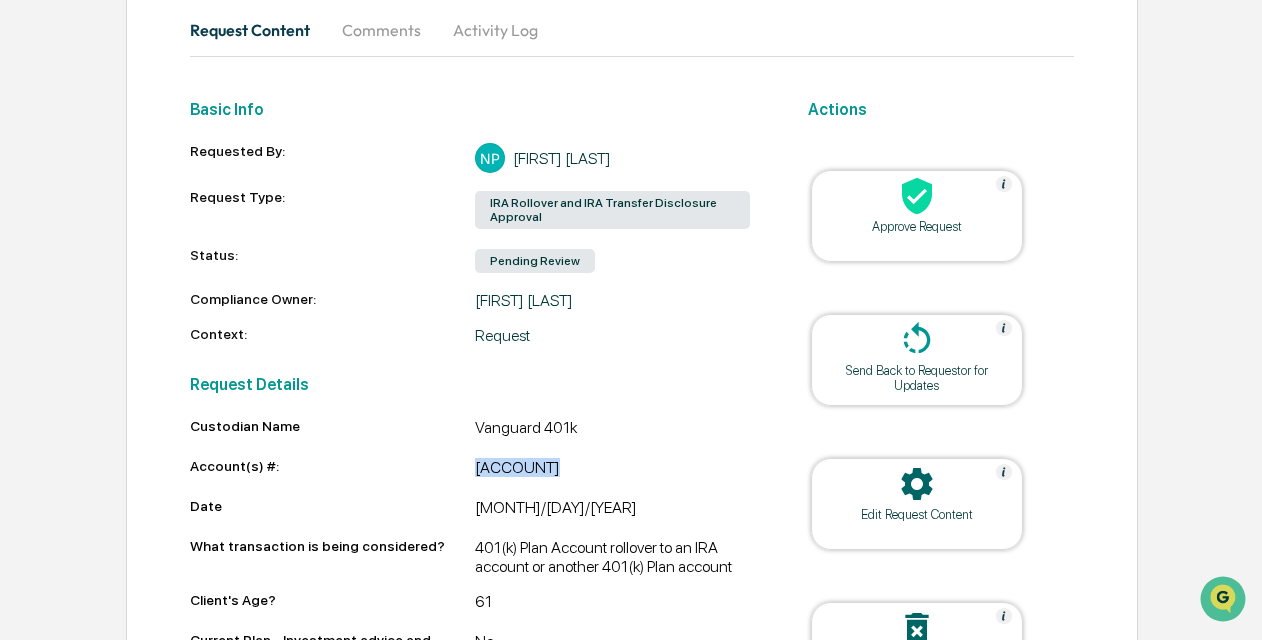 click on "Custodian Name Vanguard 401k Account(s) #: [ACCOUNT] Date [MONTH]/[DAY]/[YEAR] What transaction is being considered?  401(k) Plan Account rollover to an IRA account or another 401(k) Plan account  Client's Age? [AGE] Current Plan - Investment advice and distribution planning?  No Proposed Plan - Investment advice and distribution planning?  Yes Current Plan - Financial planning and wealth planning or other services?  No Proposed Plan - Financial planning and wealth planning or other services?  Yes Current Plan - Offer a range of investment options, including underlying fees, if applicable?  Yes Proposed Plan - Offer a range of investment options, including underlying fees, if applicable?  Yes Current Plan - Have potential for penalty (ages 55 – 59 ½)?  Yes Proposed Plan - Have potential for penalty (ages 55 – 59 ½)?  Yes Current Plan - Availability for Plan Loans?  No Proposed Plan - Availability for Plan Loans?  No Current Plan - Level of protection from creditors/judgements?  Yes Yes No No No No No Yes Yes 0 0 0 0 1" at bounding box center [474, 1533] 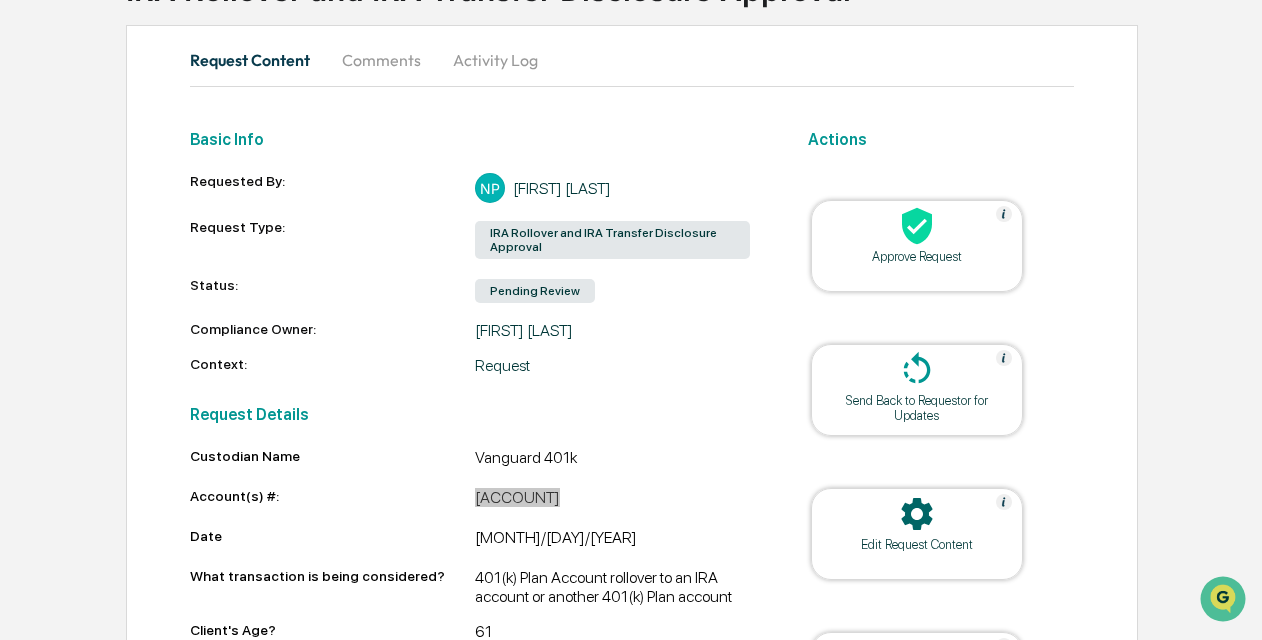 scroll, scrollTop: 0, scrollLeft: 0, axis: both 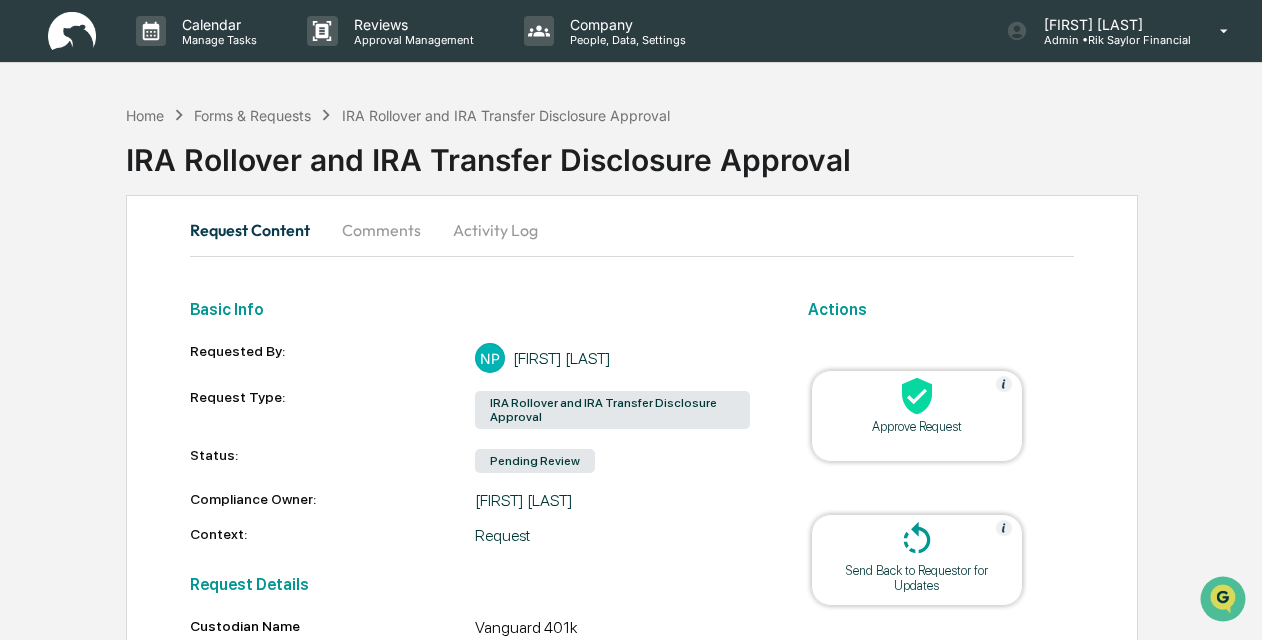 click 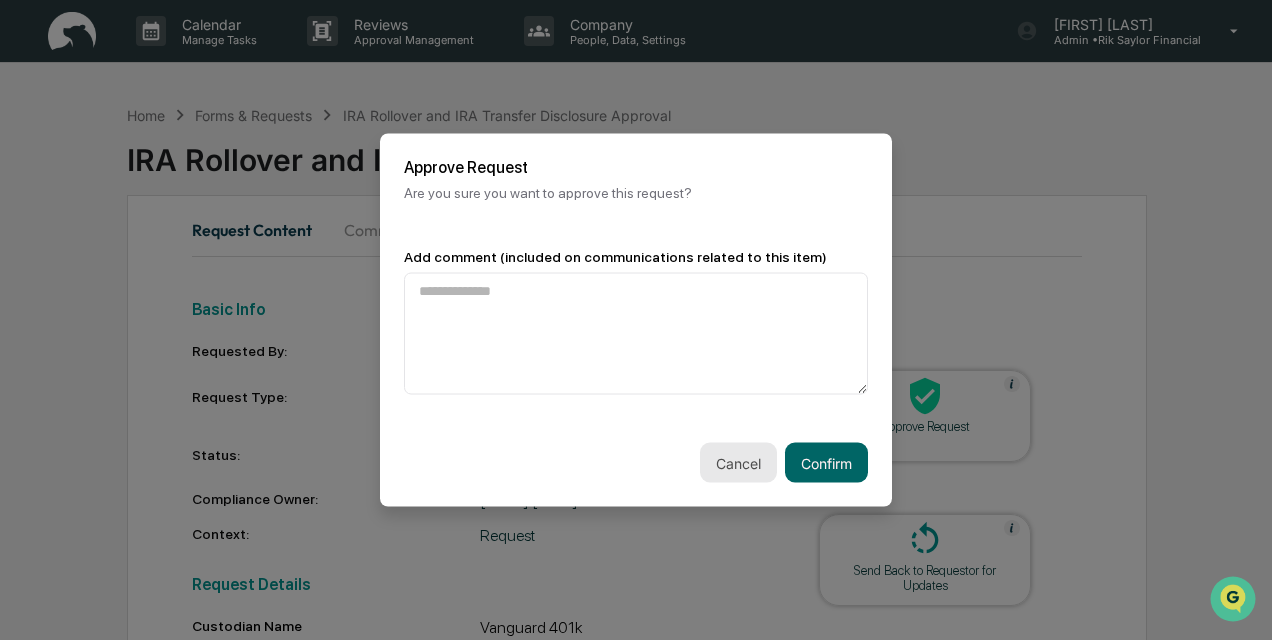 click on "Cancel" at bounding box center [738, 463] 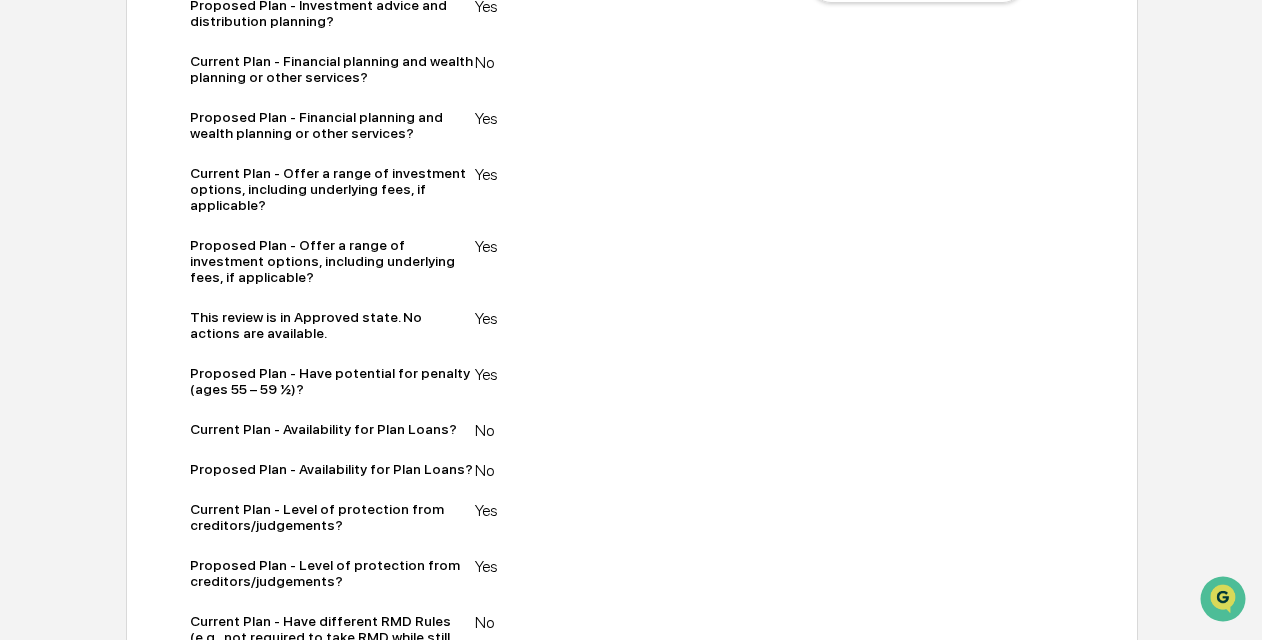 scroll, scrollTop: 0, scrollLeft: 0, axis: both 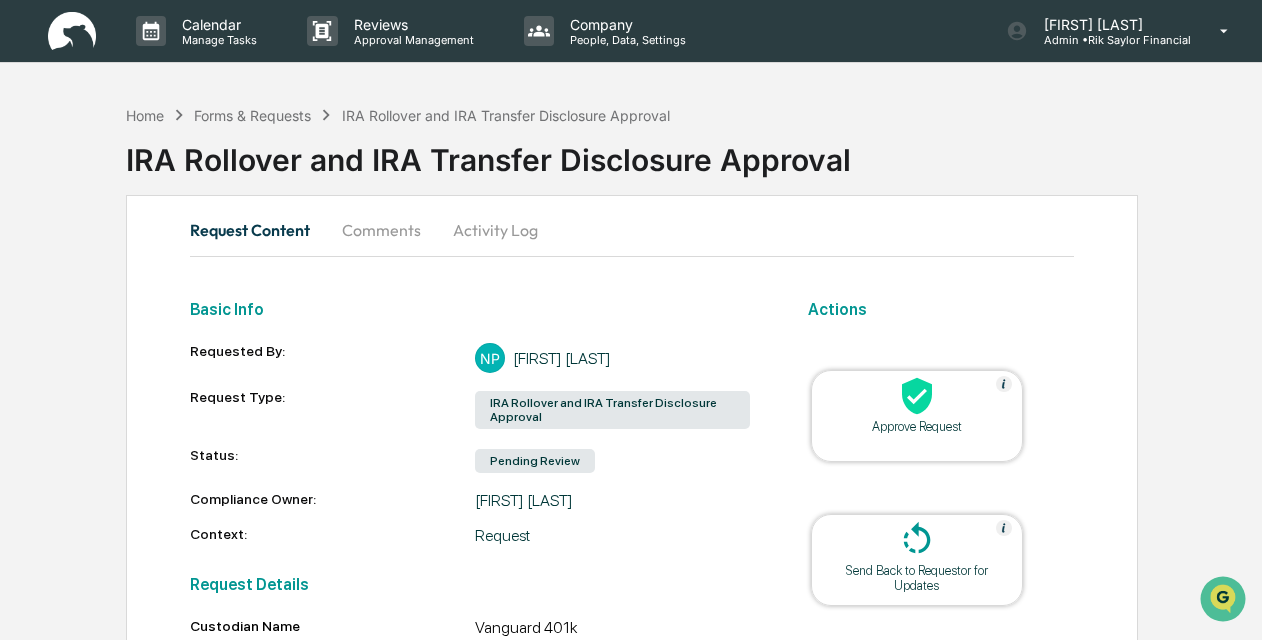 click on "Approve Request" at bounding box center [917, 426] 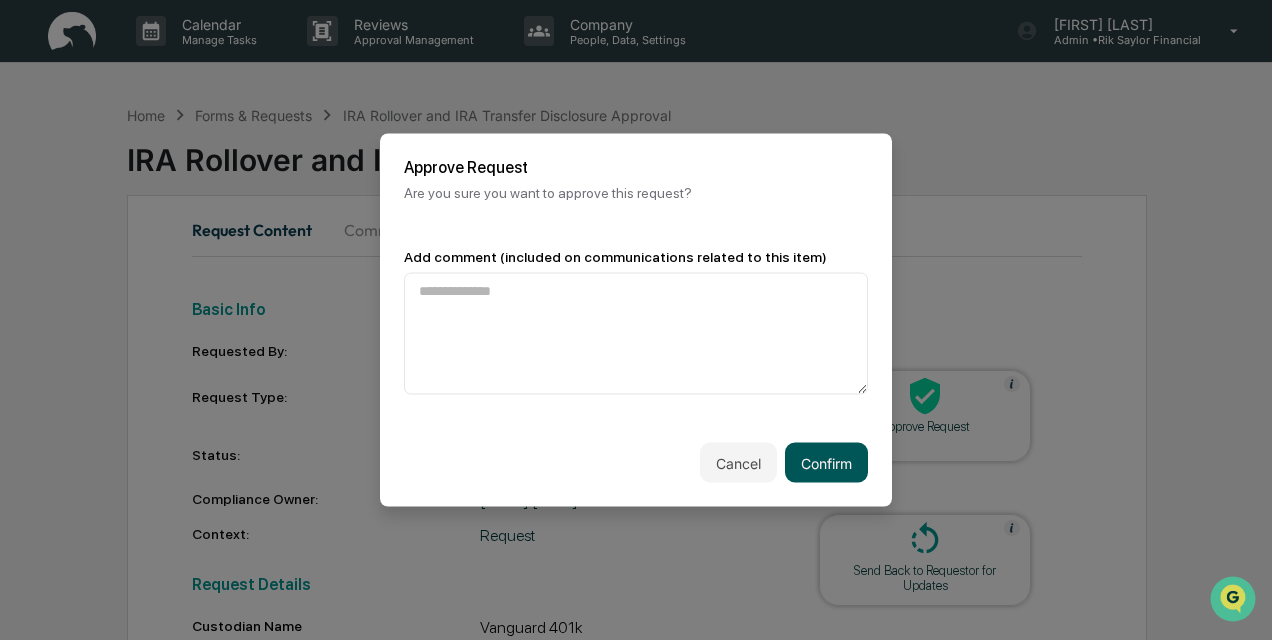 click on "Confirm" at bounding box center (826, 463) 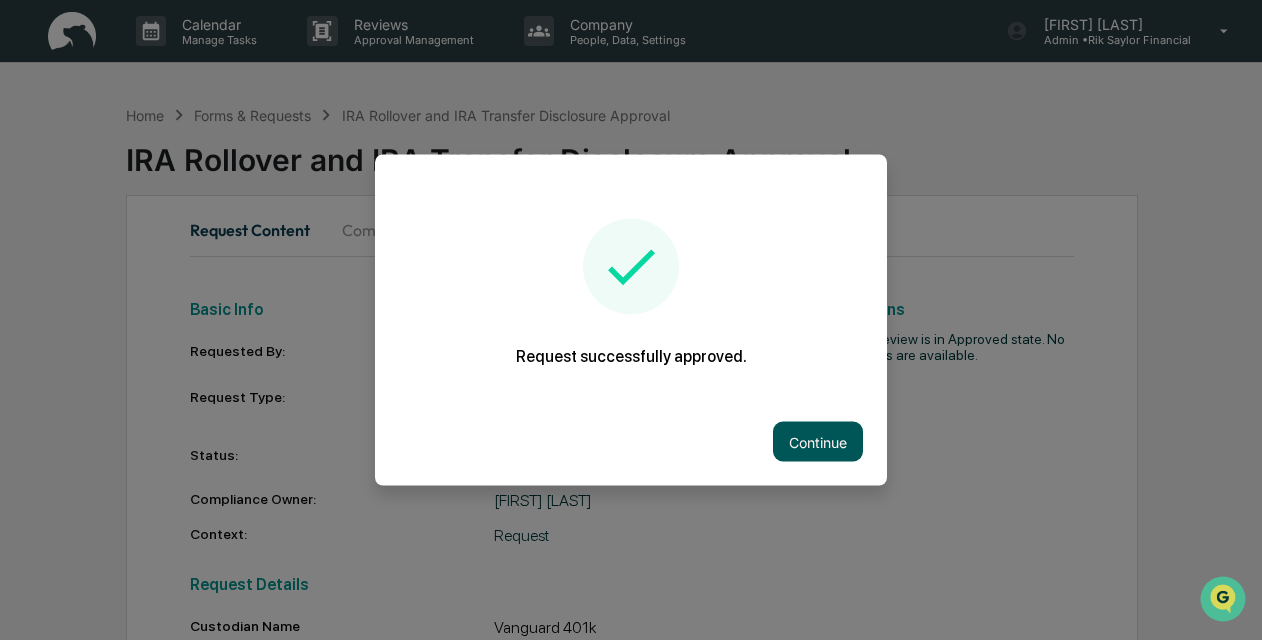 click on "Continue" at bounding box center [818, 442] 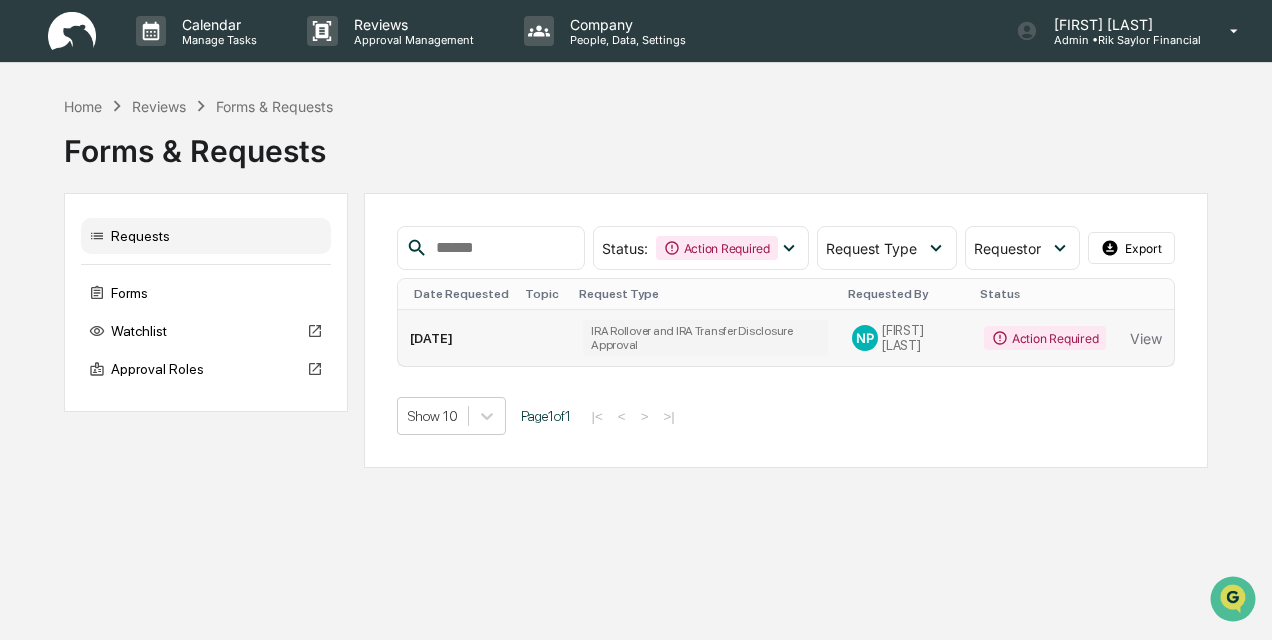 click on "Action Required" at bounding box center (1045, 338) 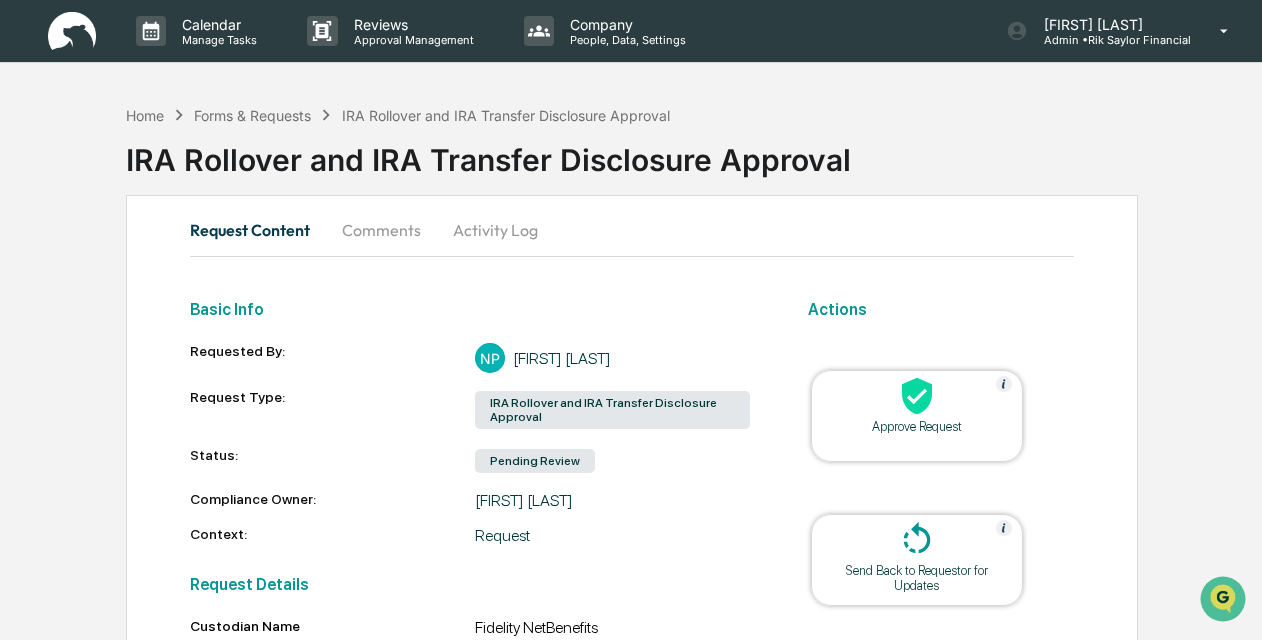 click at bounding box center [917, 397] 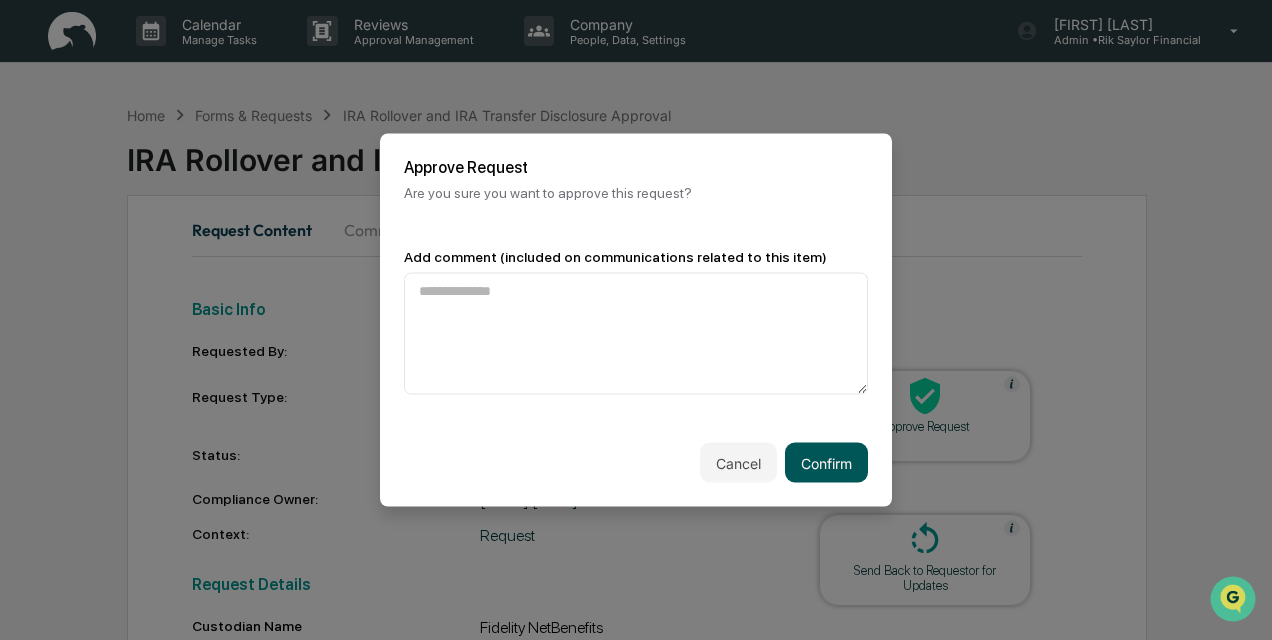 click on "Cancel Confirm" at bounding box center (636, 463) 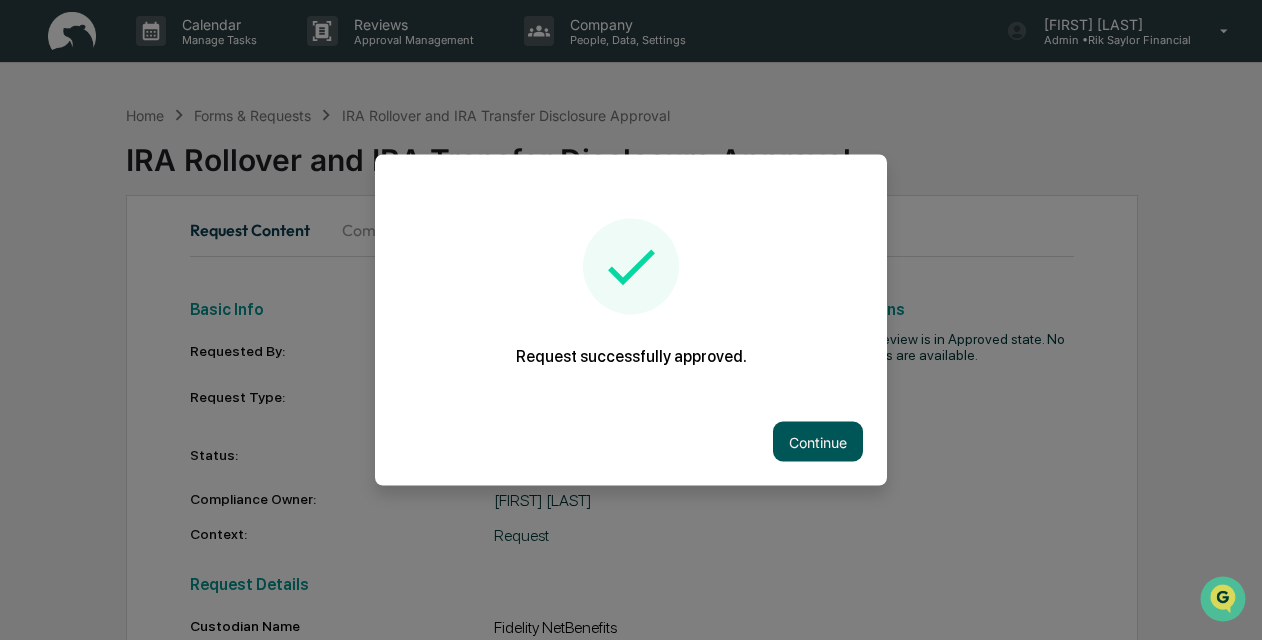 click on "Continue" at bounding box center [818, 442] 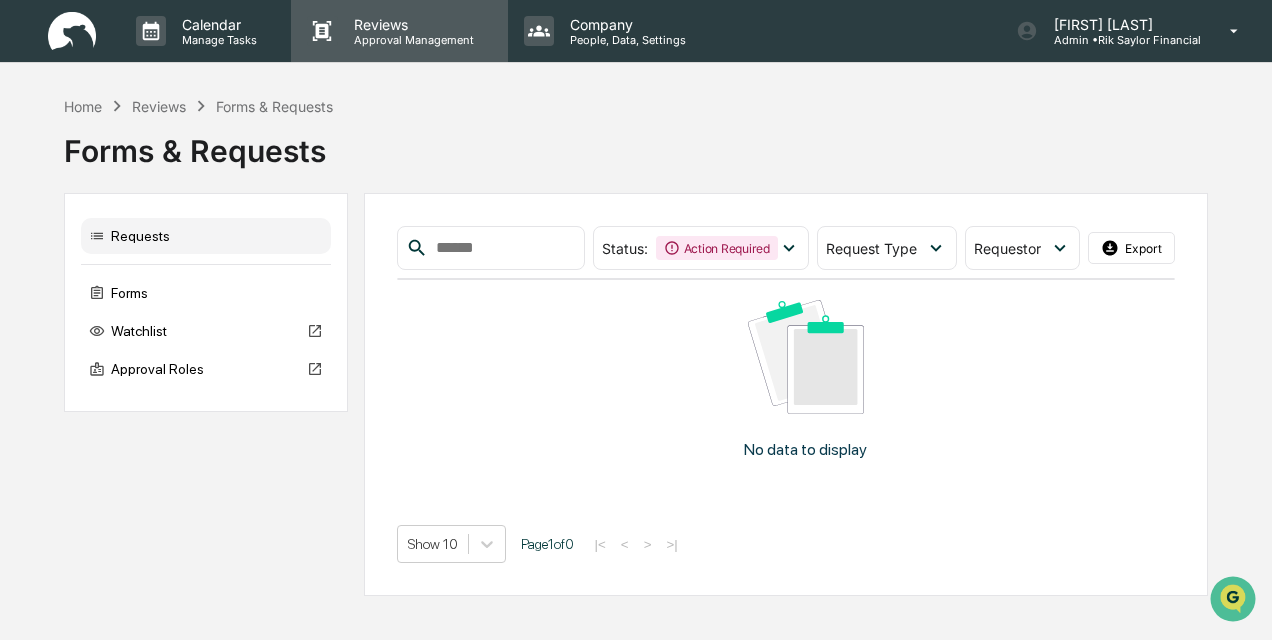 click on "Approval Management" at bounding box center (411, 40) 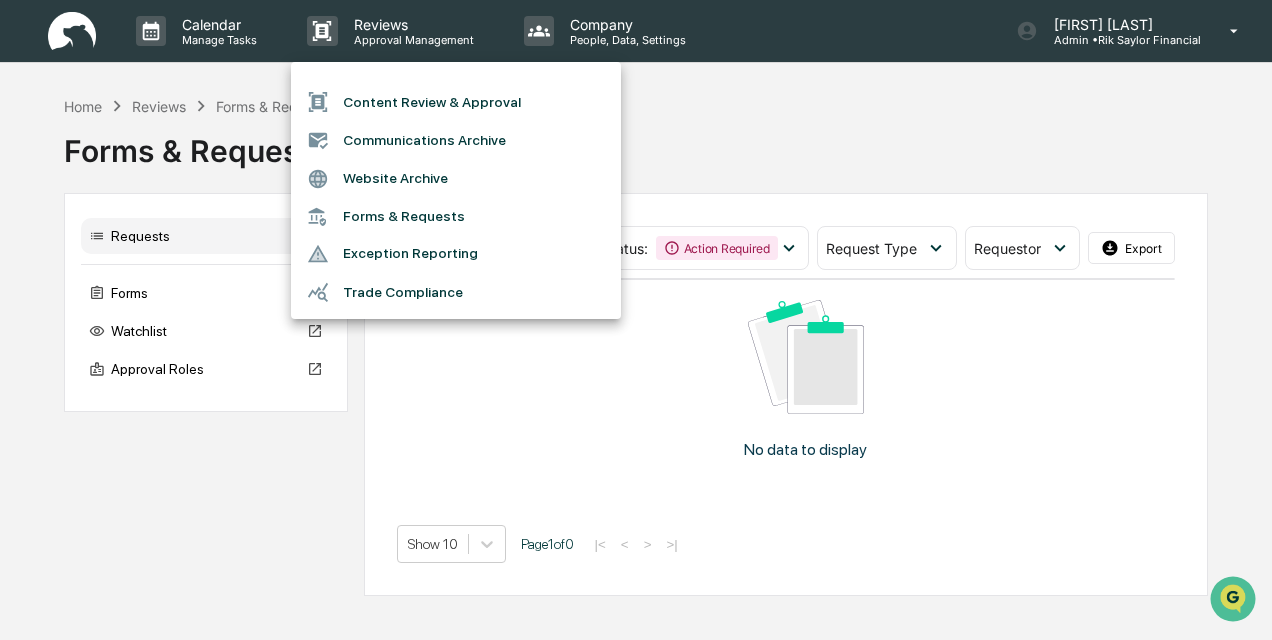 click at bounding box center [636, 320] 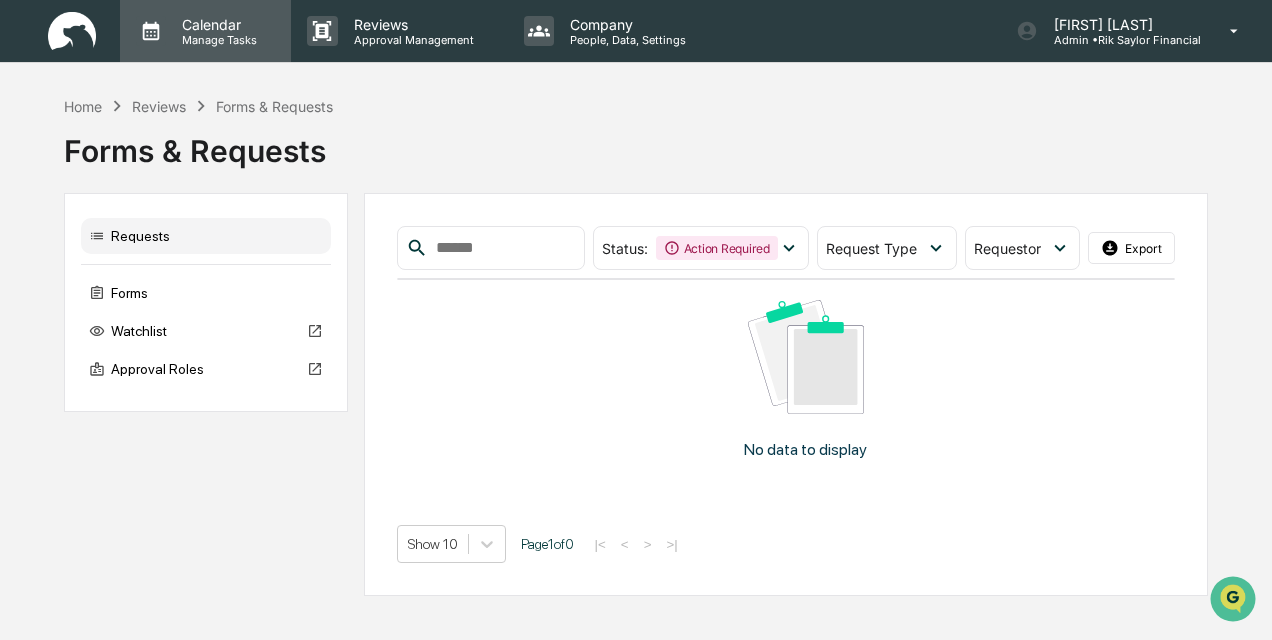 click on "Calendar Manage Tasks" at bounding box center [205, 31] 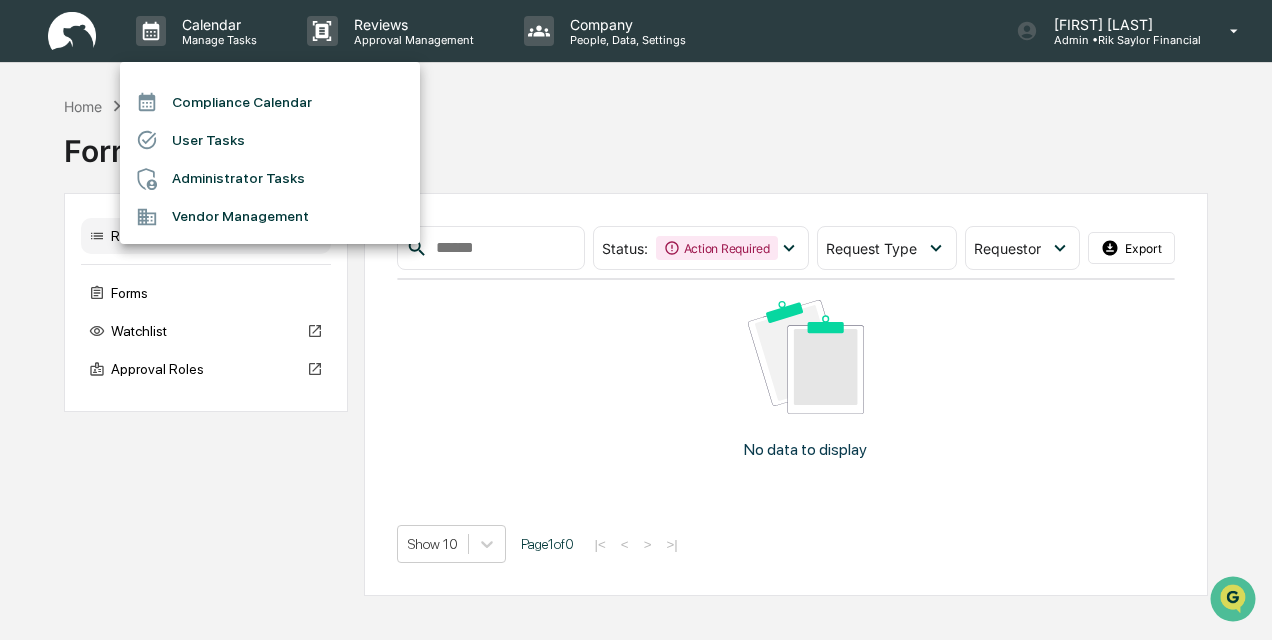 click at bounding box center (636, 320) 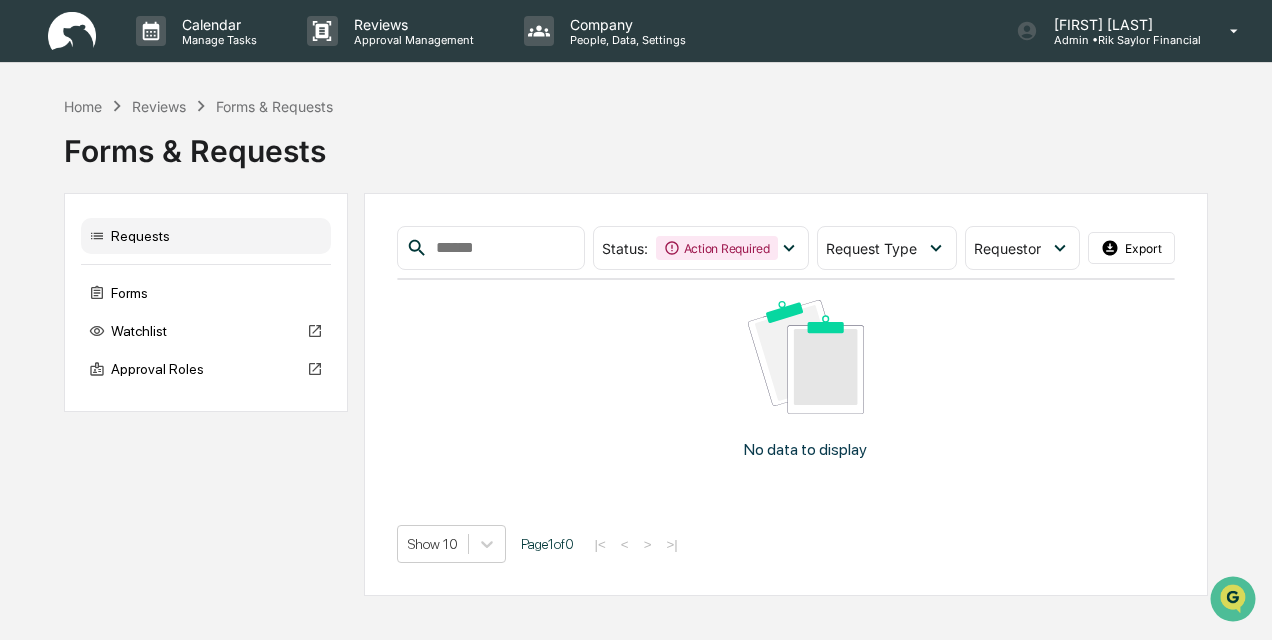 click at bounding box center [72, 31] 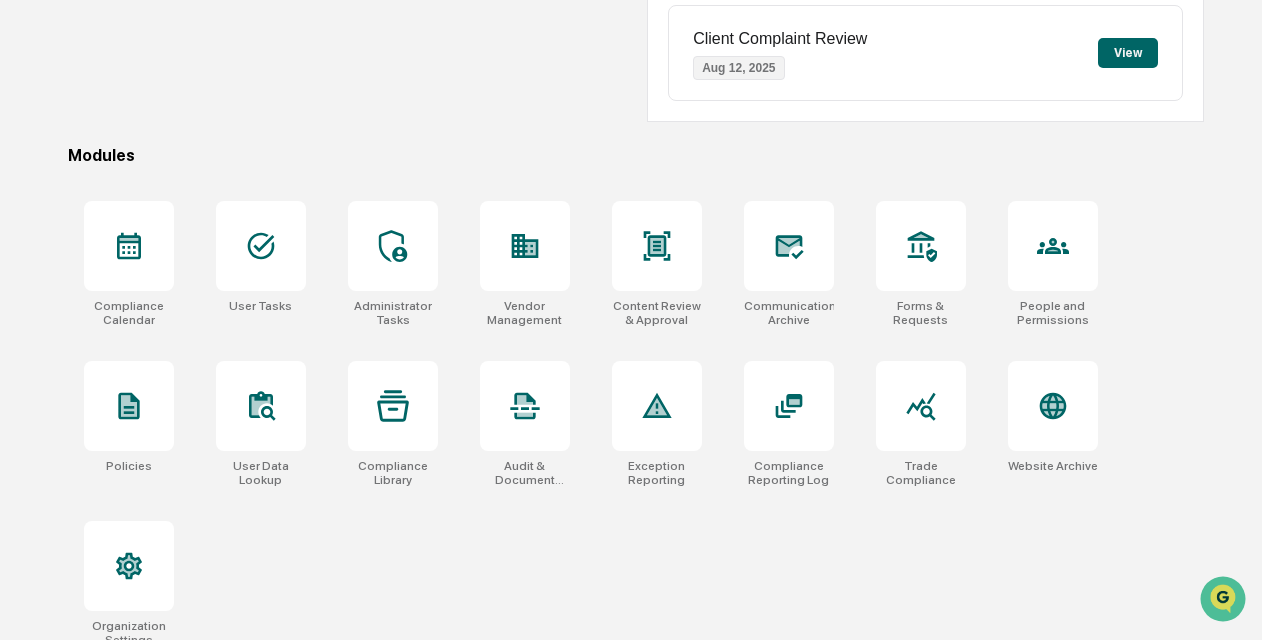 scroll, scrollTop: 485, scrollLeft: 0, axis: vertical 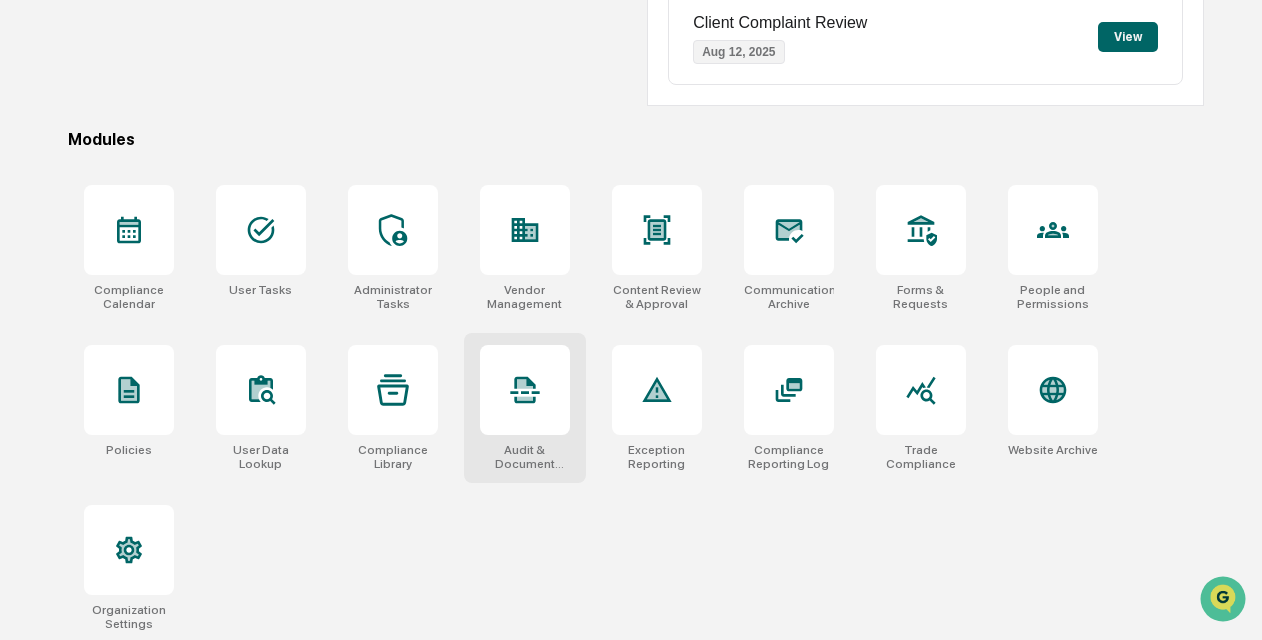 click at bounding box center [525, 390] 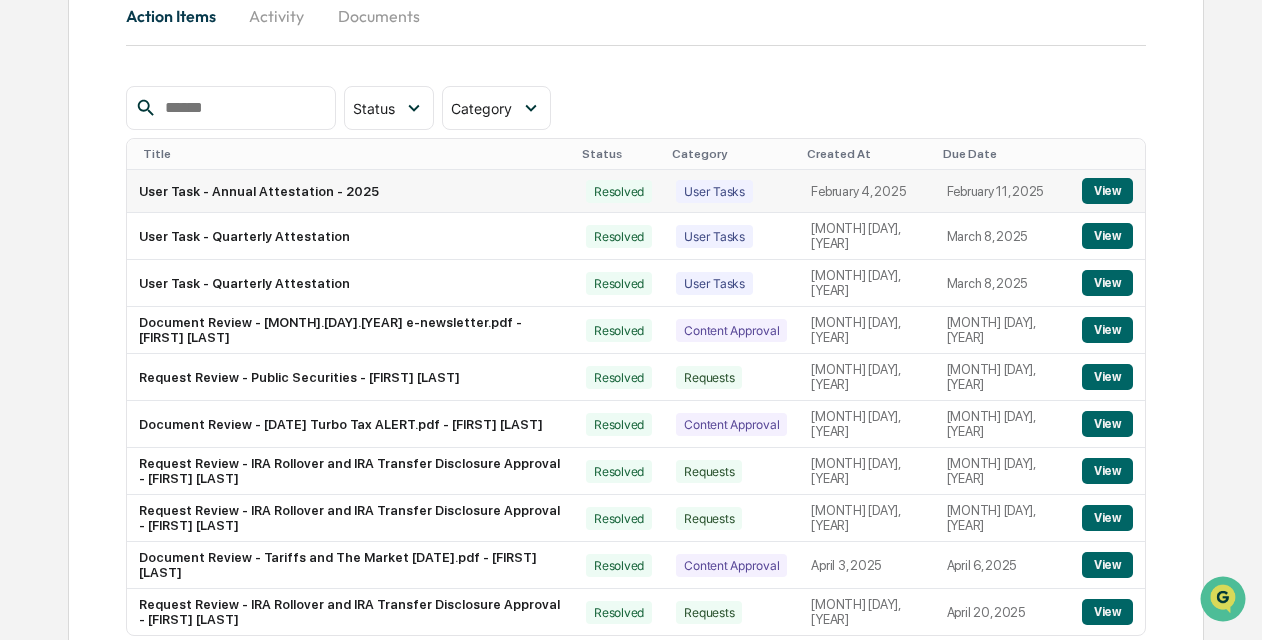 scroll, scrollTop: 207, scrollLeft: 0, axis: vertical 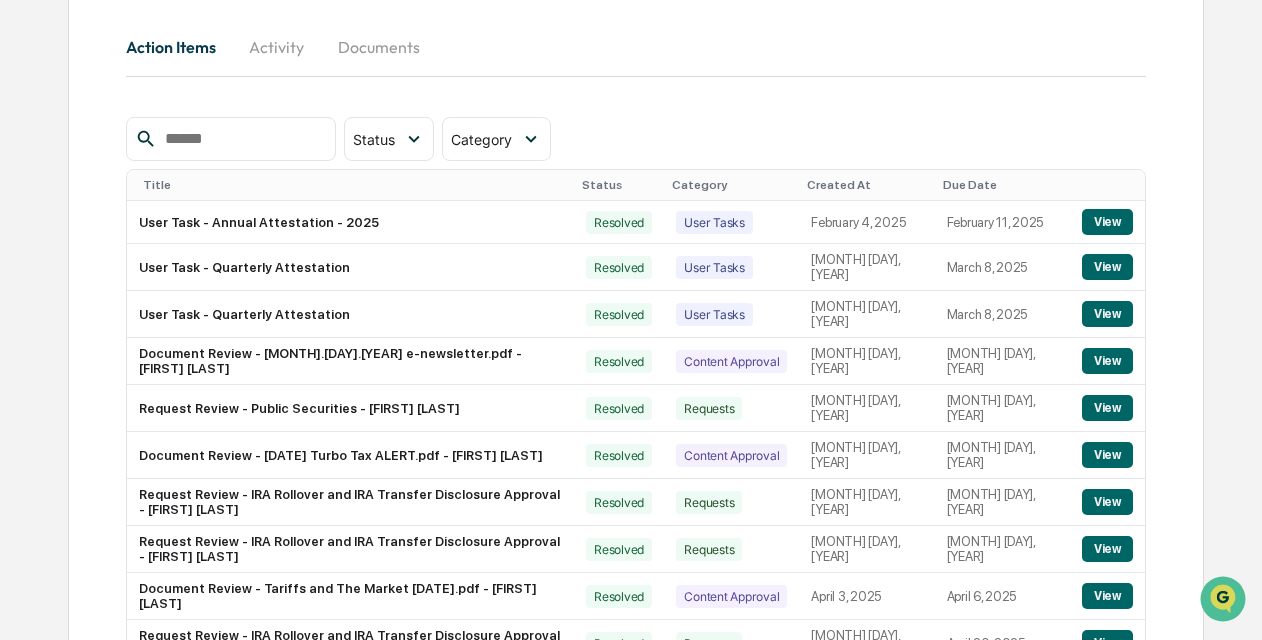 click on "Activity" at bounding box center (277, 47) 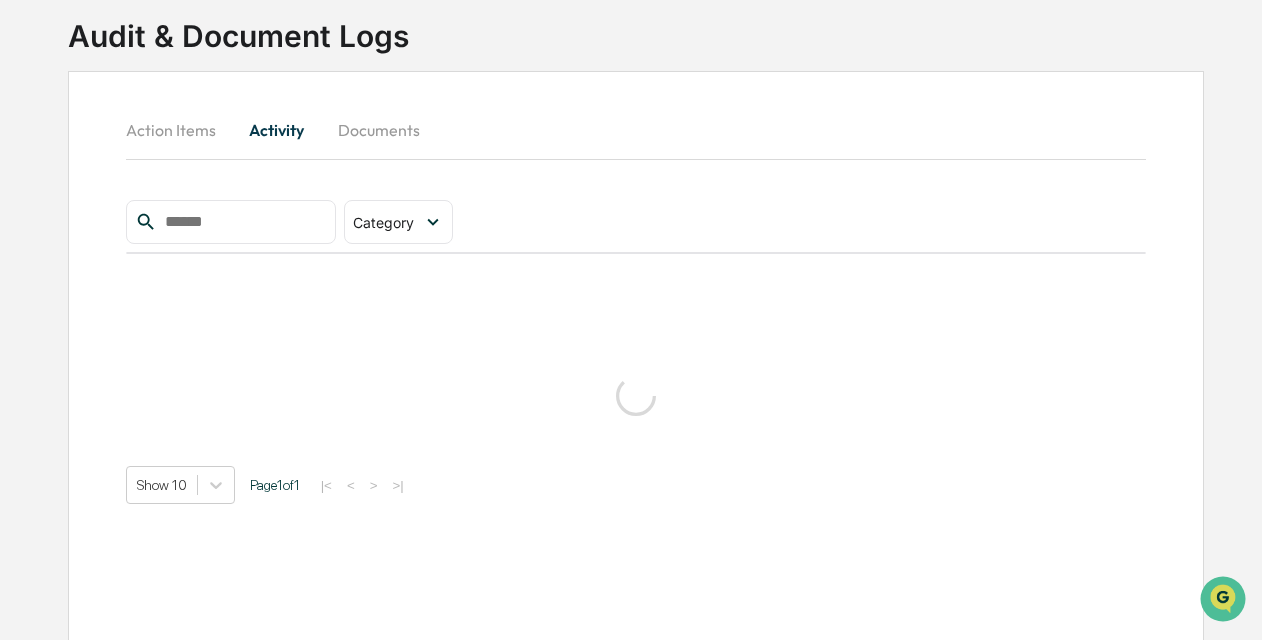 scroll, scrollTop: 207, scrollLeft: 0, axis: vertical 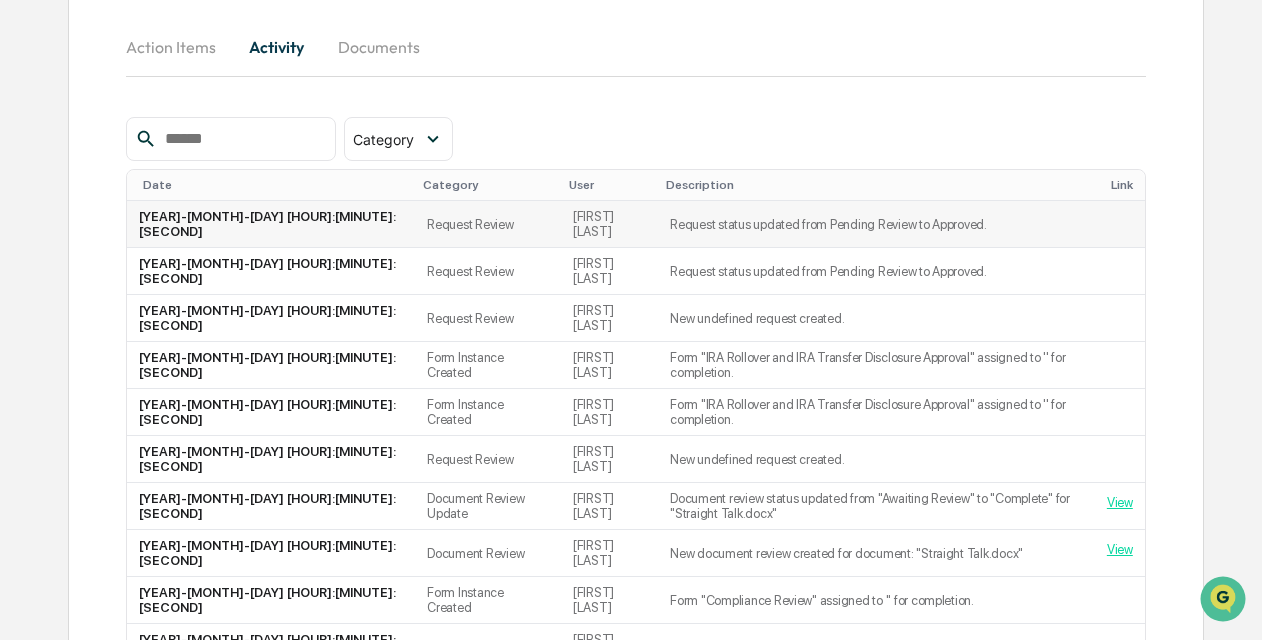 click on "[YEAR]-[MONTH]-[DAY] [HOUR]:[MINUTE]:[SECOND]" at bounding box center (271, 224) 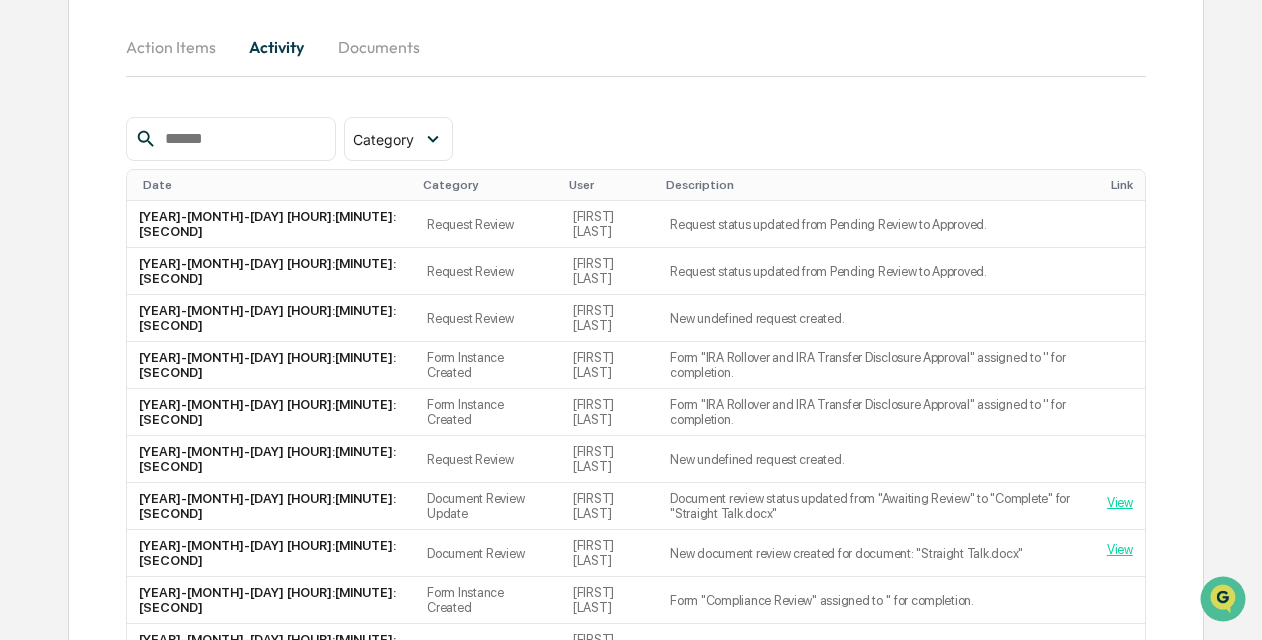 click on "Documents" at bounding box center [379, 47] 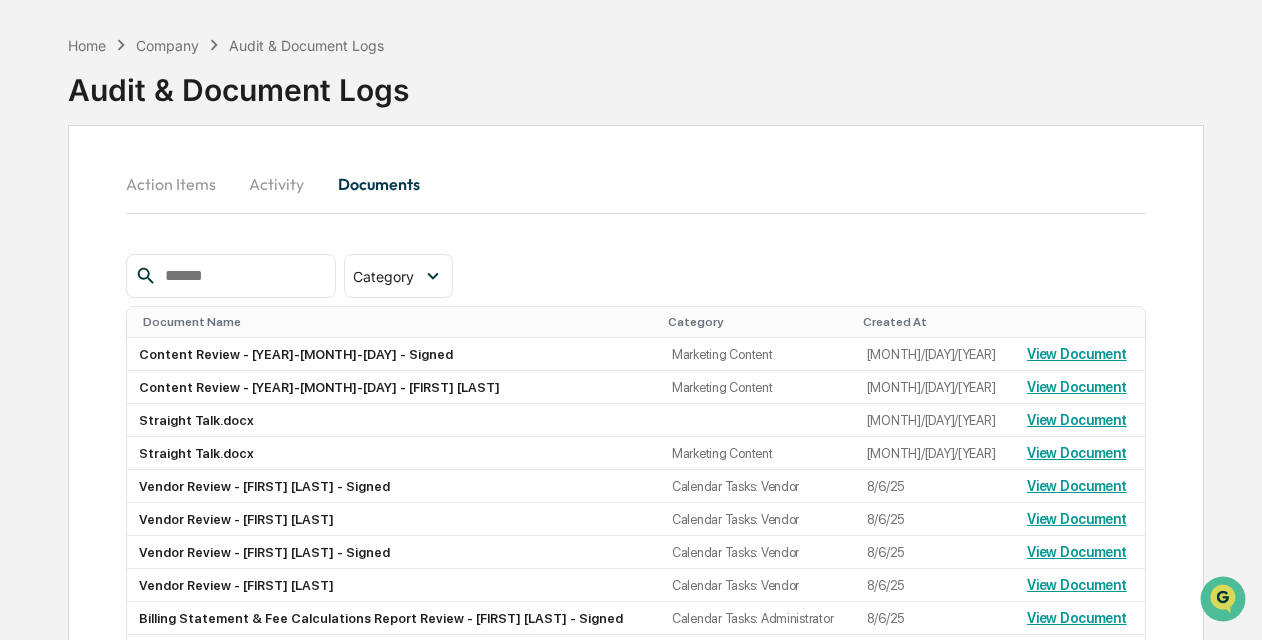 scroll, scrollTop: 0, scrollLeft: 0, axis: both 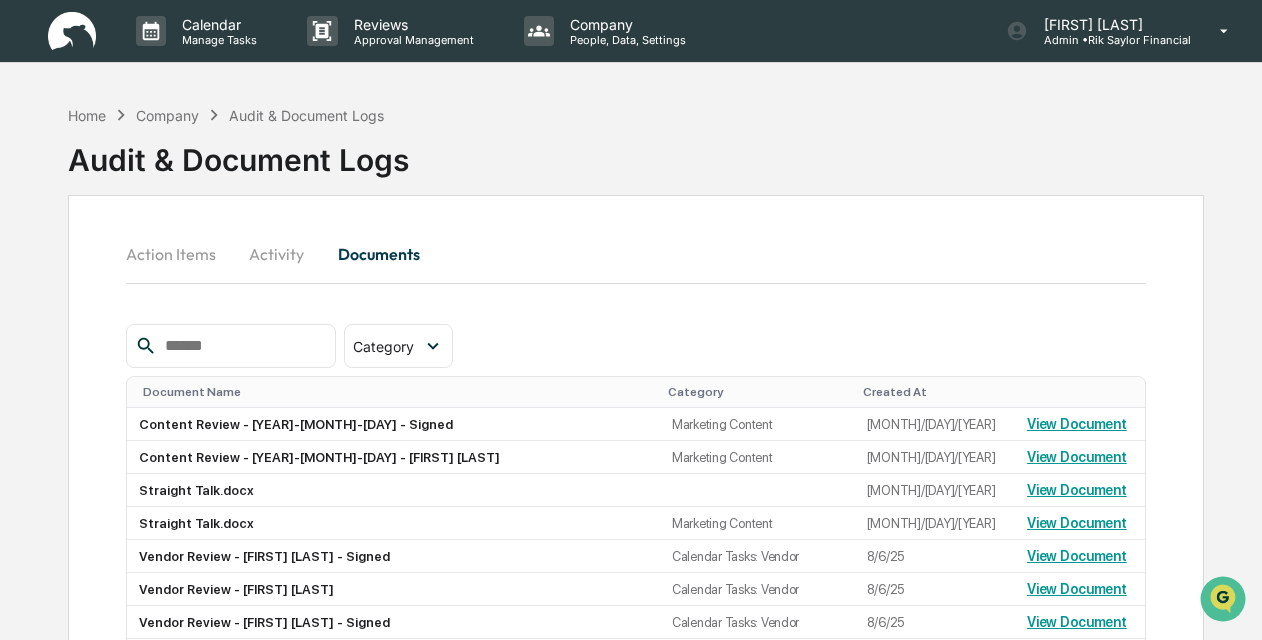 click on "Home Company Audit & Document Logs" at bounding box center [226, 115] 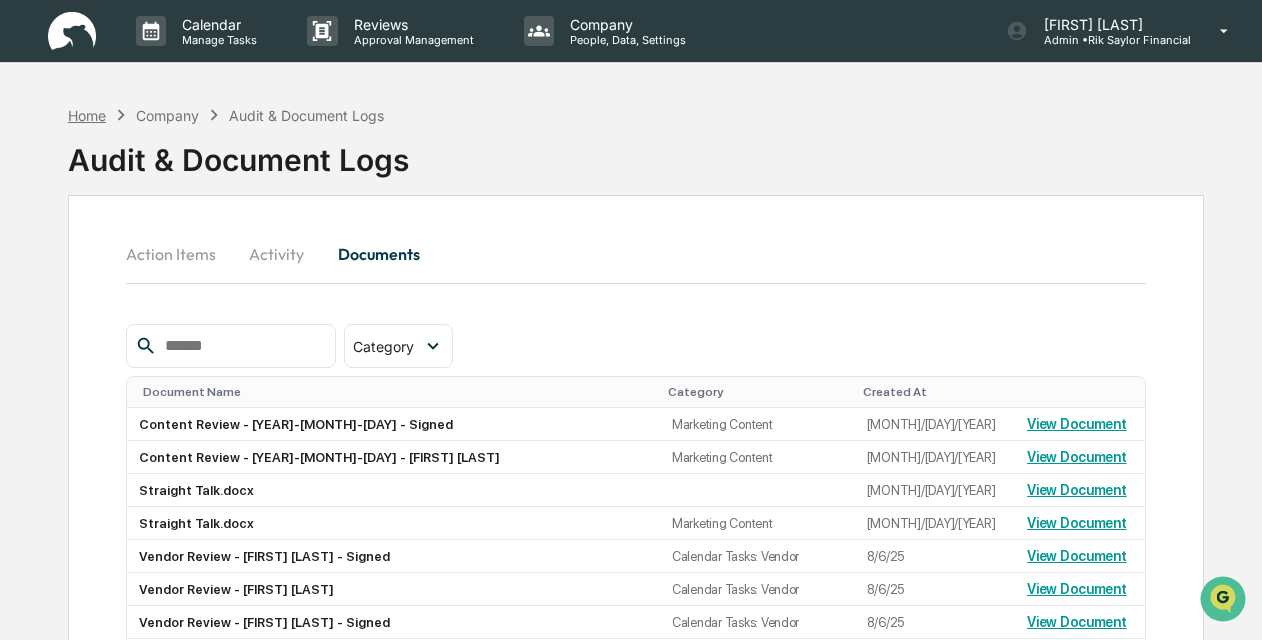click on "Home" at bounding box center [87, 115] 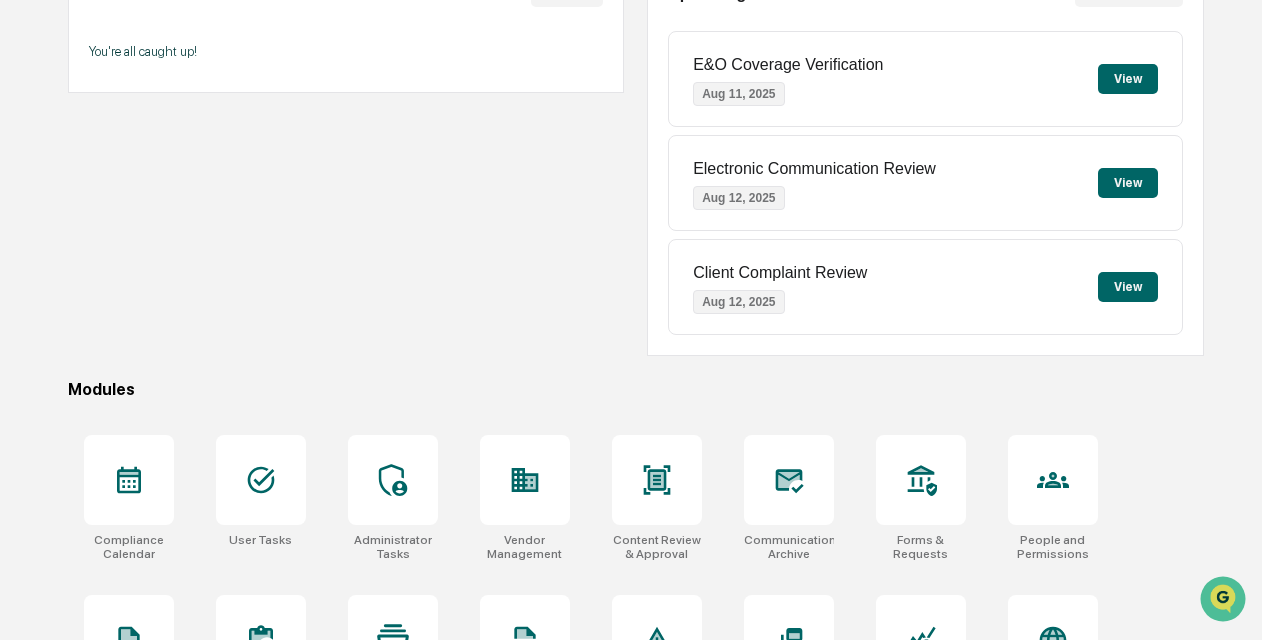 scroll, scrollTop: 485, scrollLeft: 0, axis: vertical 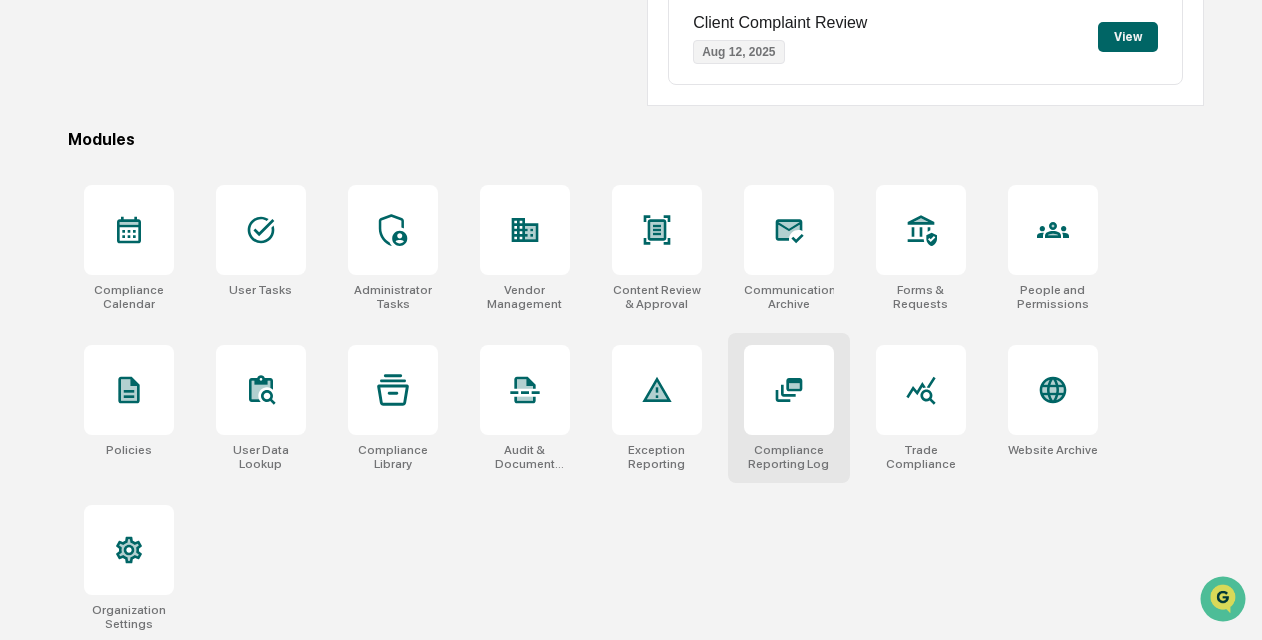click 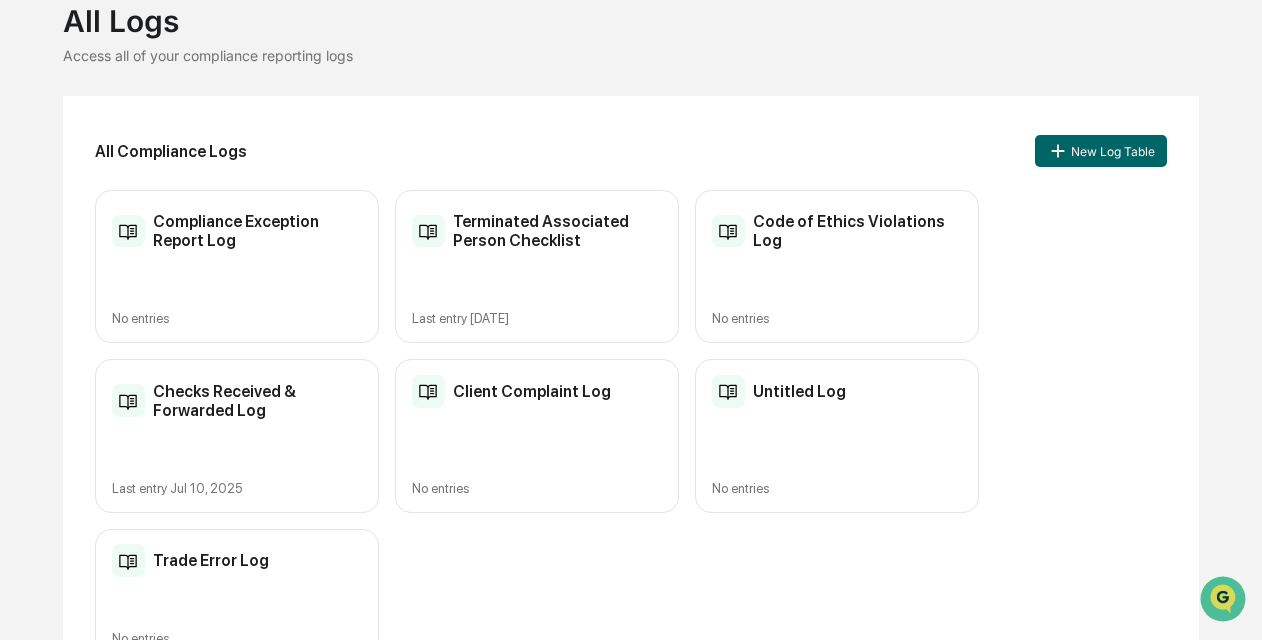 scroll, scrollTop: 186, scrollLeft: 0, axis: vertical 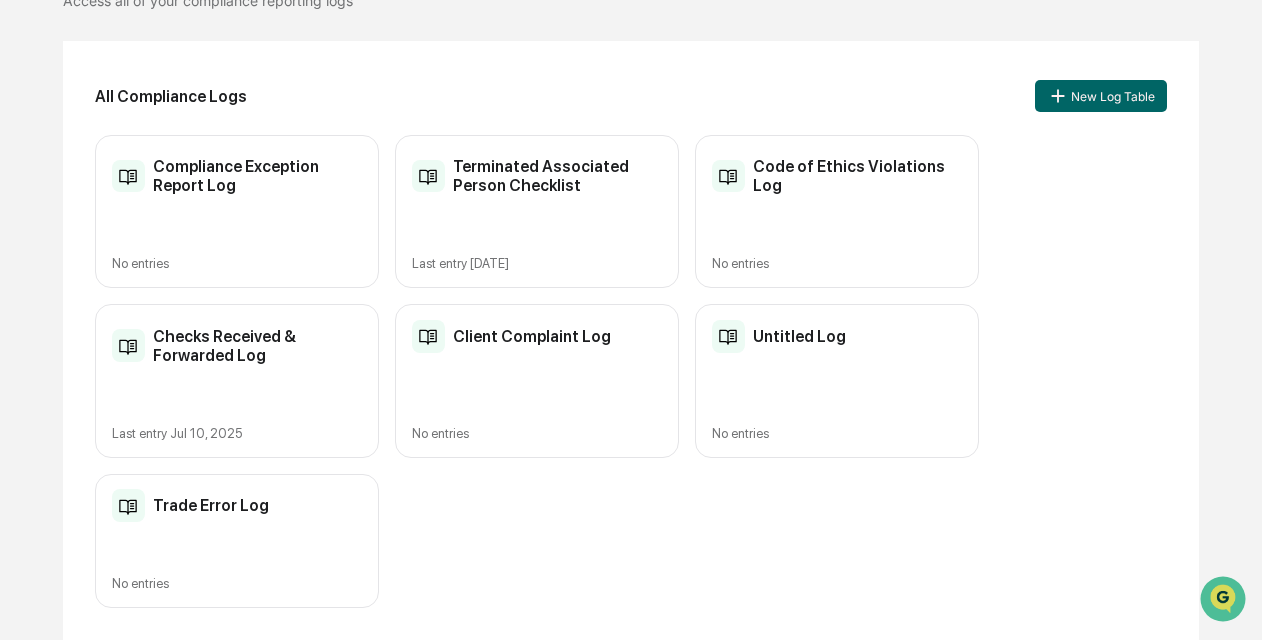 click on "Terminated Associated Person Checklist" at bounding box center [557, 176] 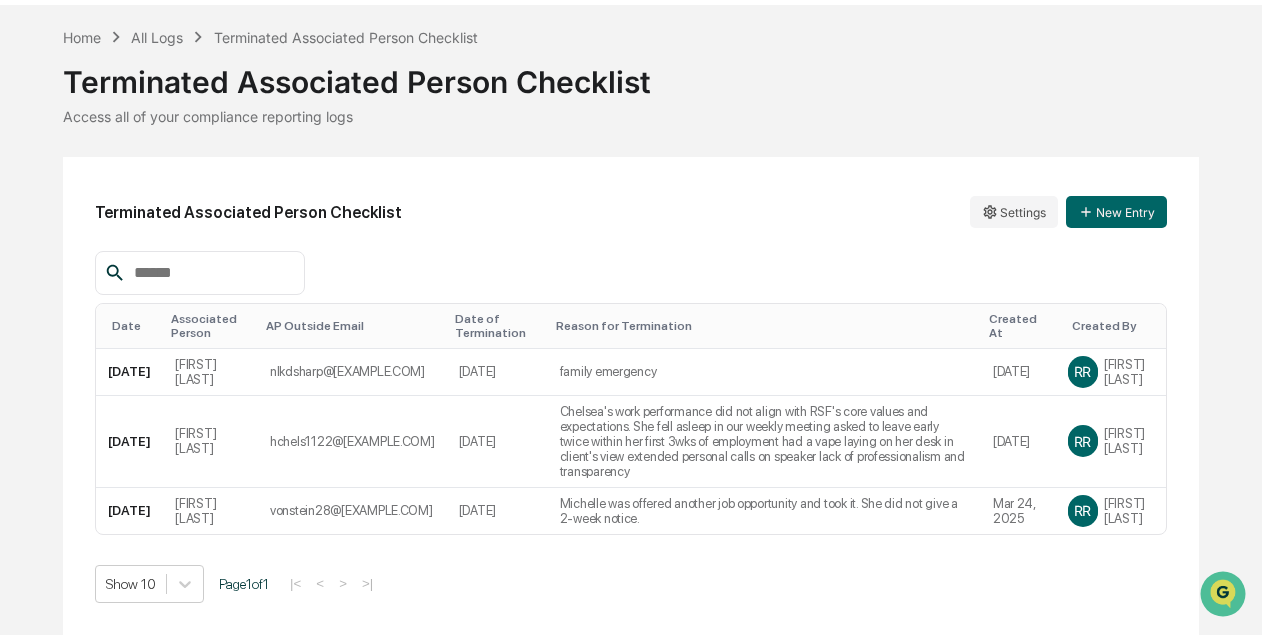 scroll, scrollTop: 54, scrollLeft: 0, axis: vertical 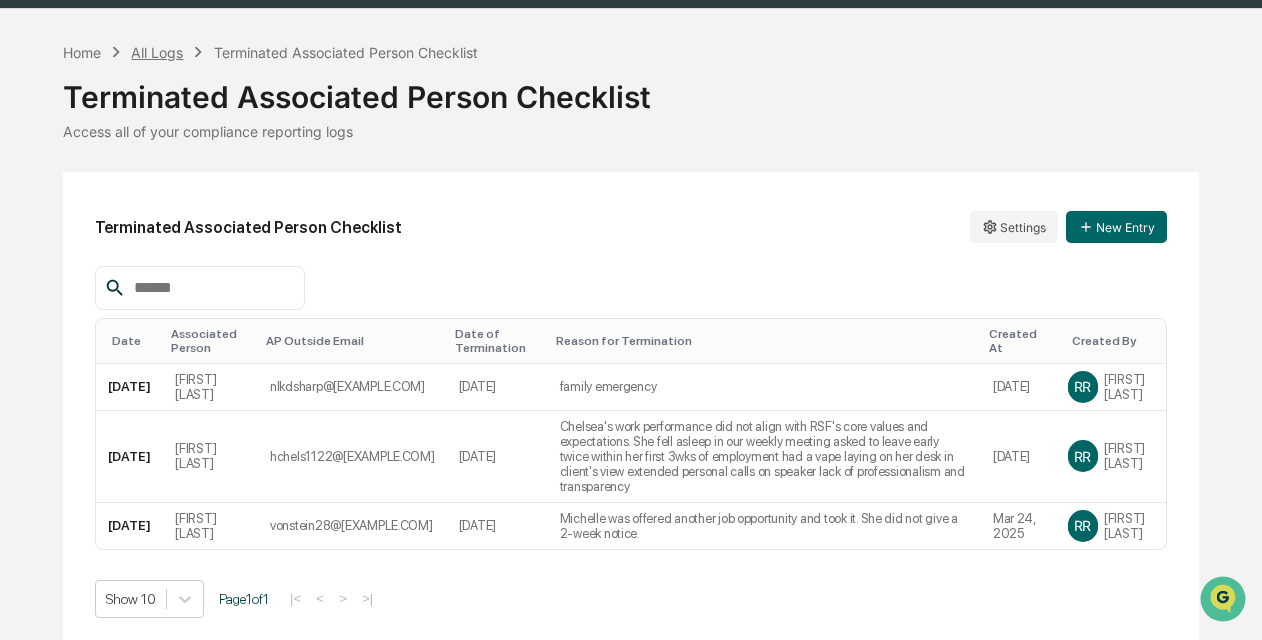 click on "All Logs" at bounding box center [157, 52] 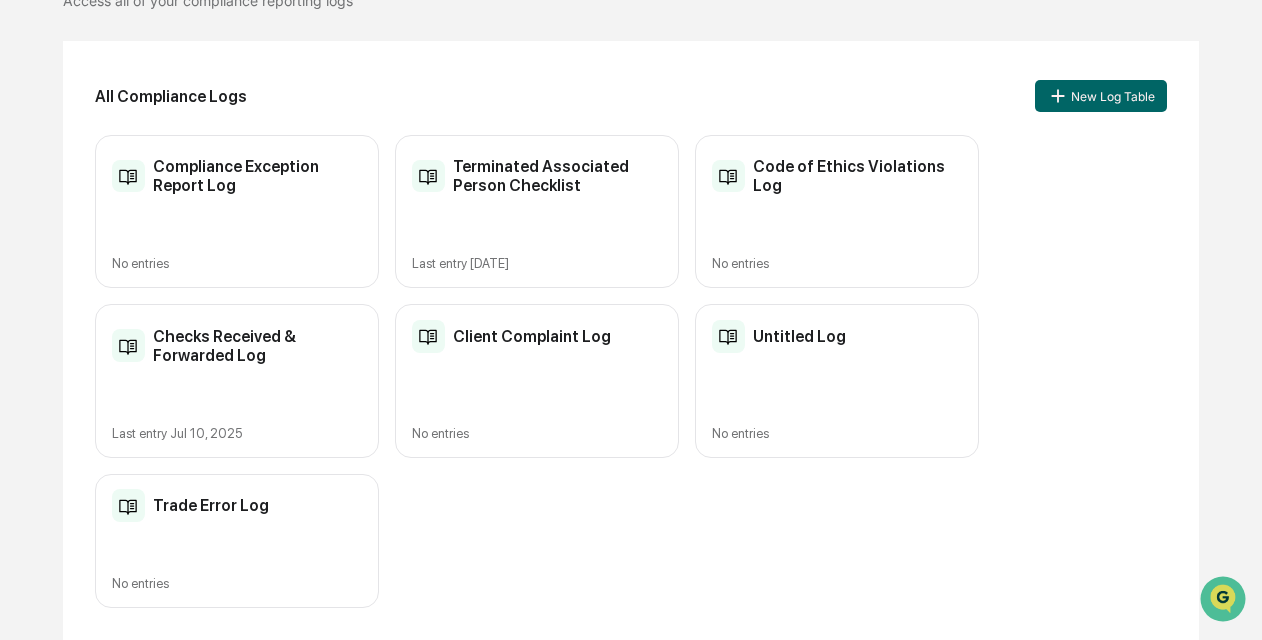 click on "Checks Received & Forwarded Log" at bounding box center (257, 346) 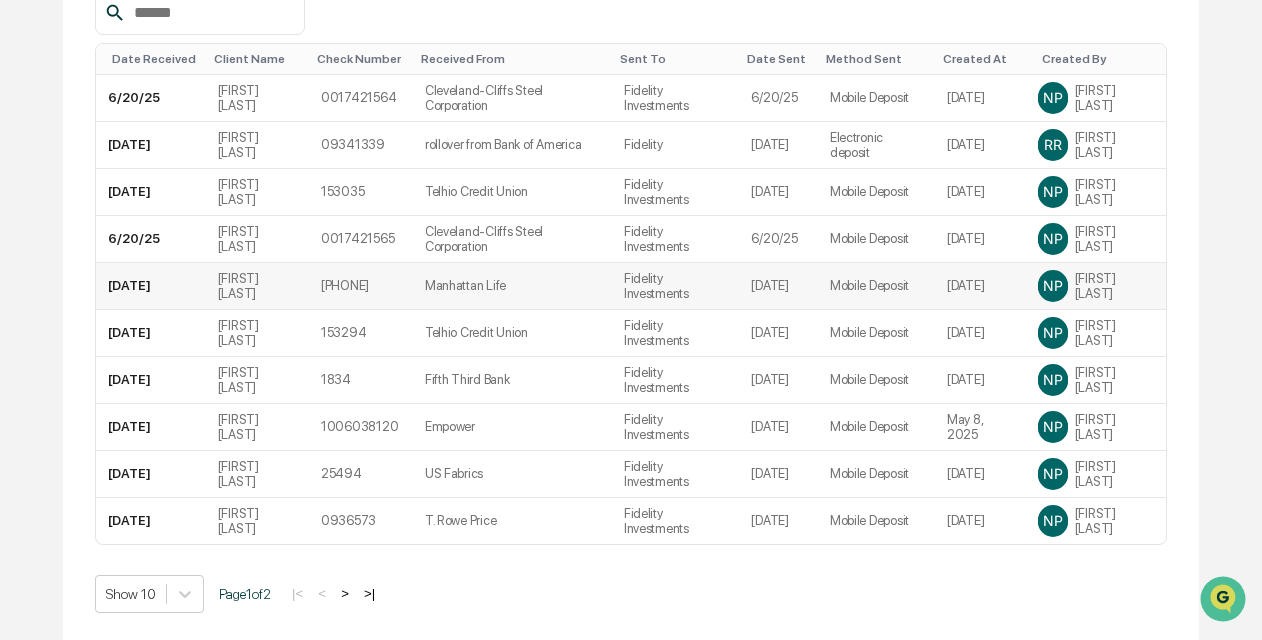 scroll, scrollTop: 229, scrollLeft: 0, axis: vertical 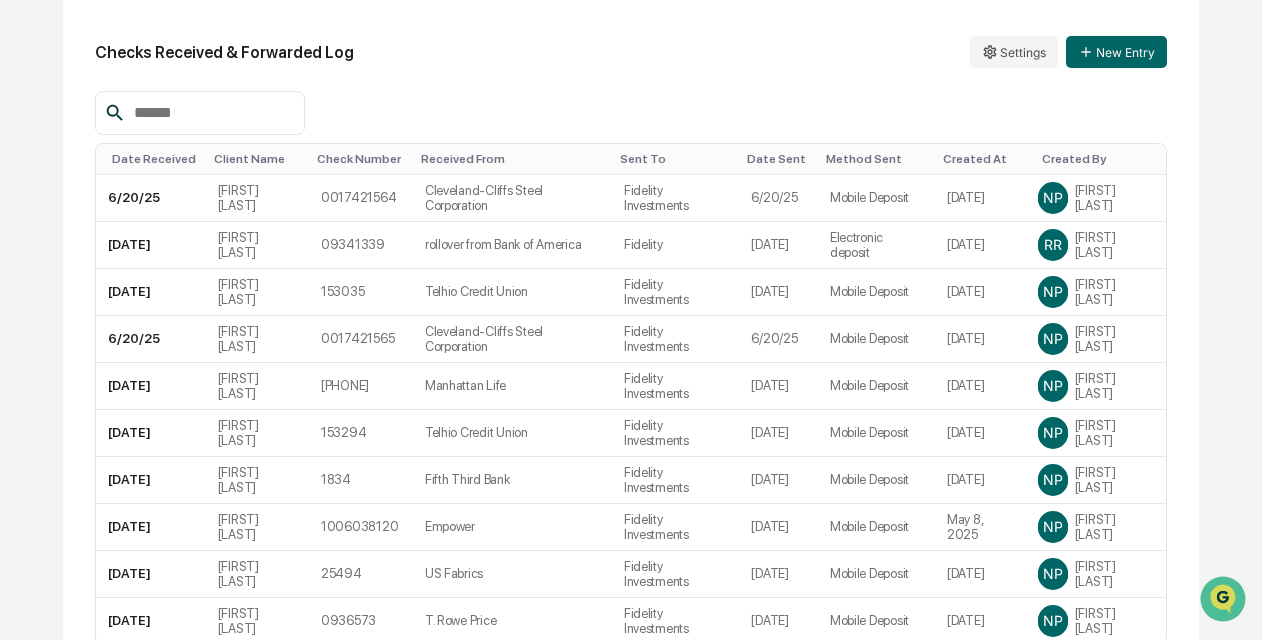 click on "Date Received" at bounding box center (155, 159) 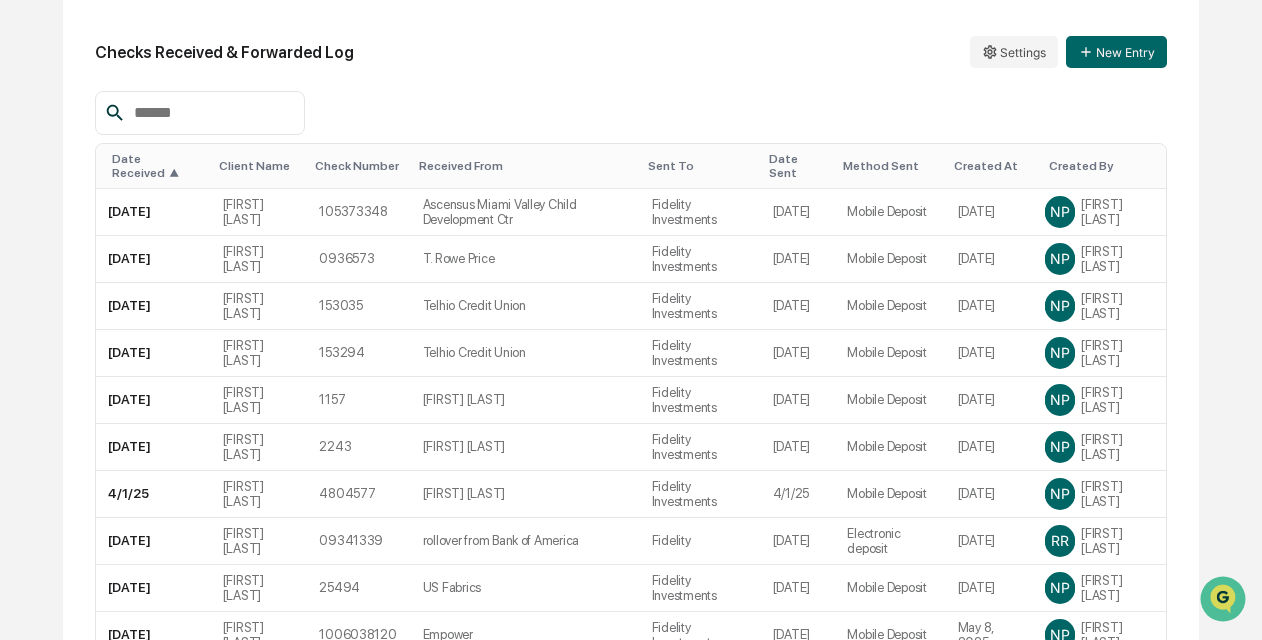 click on "Date Received ▲" at bounding box center [157, 166] 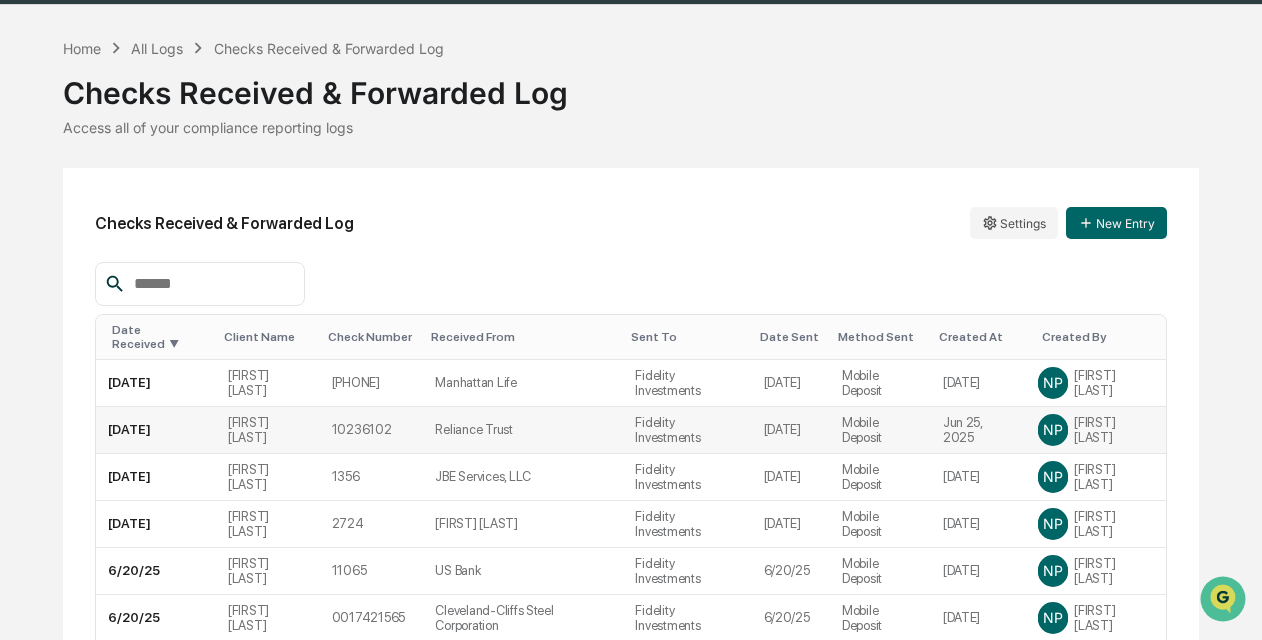 scroll, scrollTop: 0, scrollLeft: 0, axis: both 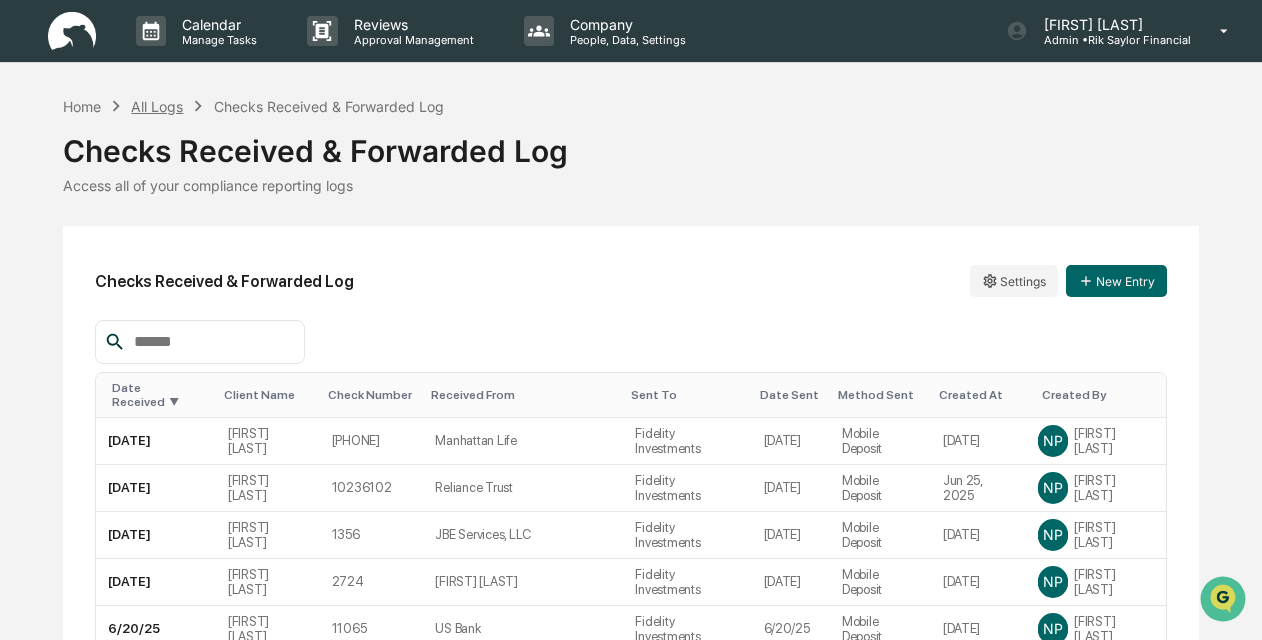 click on "All Logs" at bounding box center (157, 106) 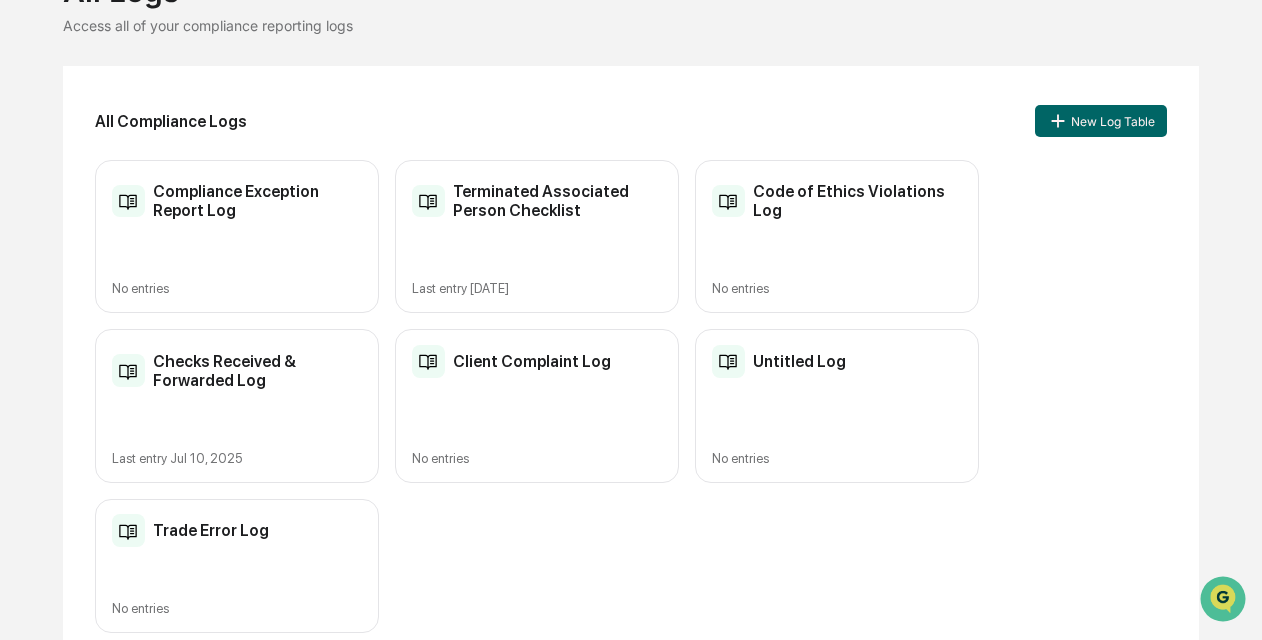 scroll, scrollTop: 186, scrollLeft: 0, axis: vertical 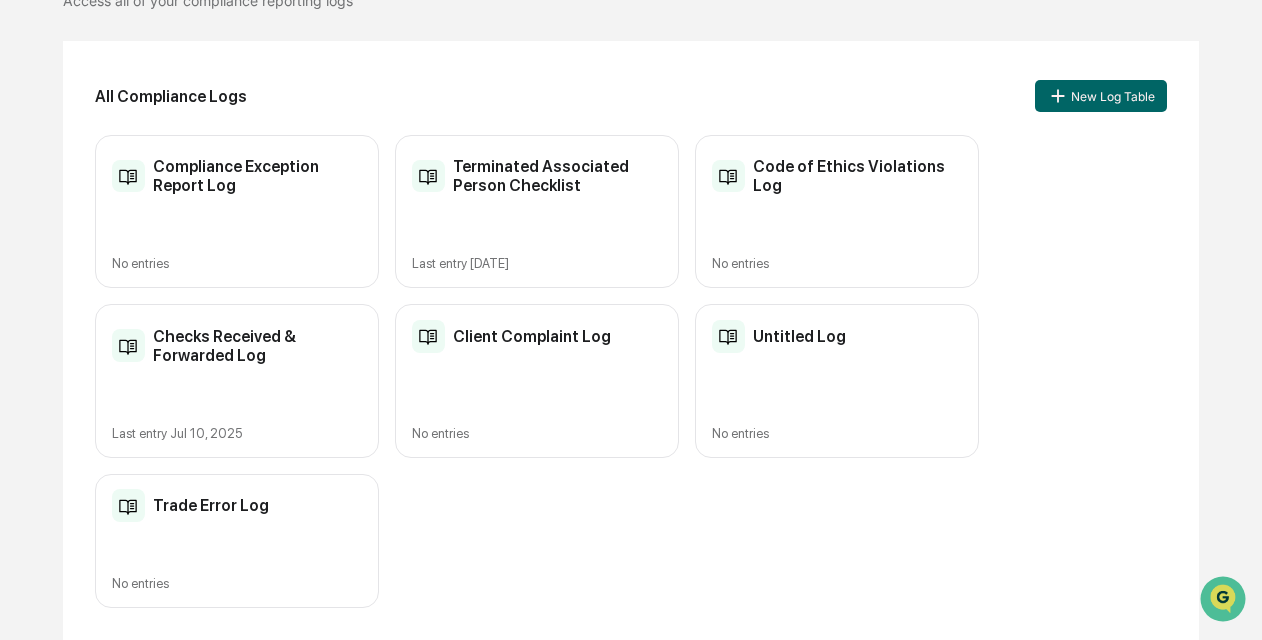 click on "Untitled Log" at bounding box center [799, 336] 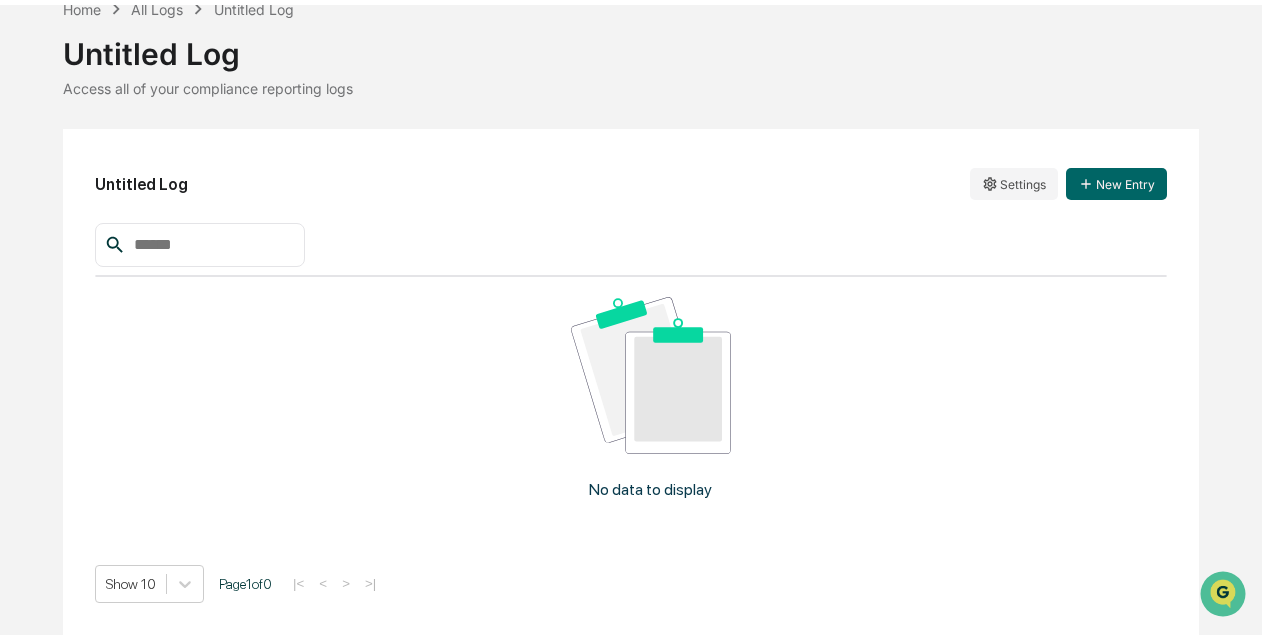 scroll, scrollTop: 0, scrollLeft: 0, axis: both 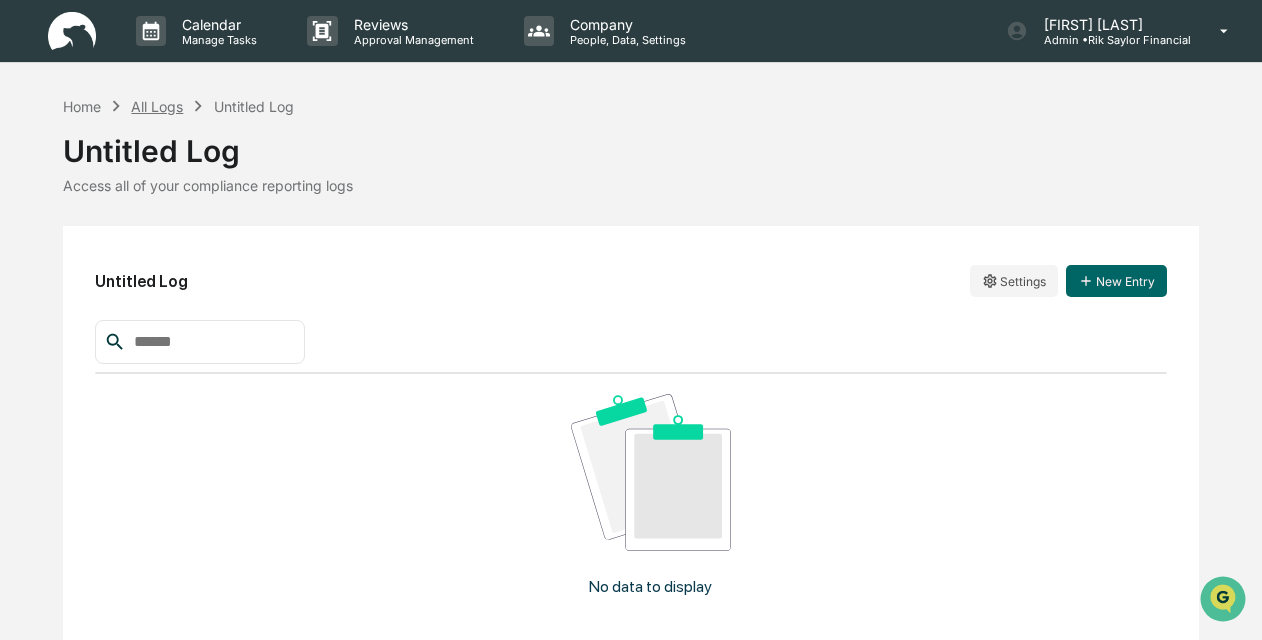 click on "All Logs" at bounding box center (157, 106) 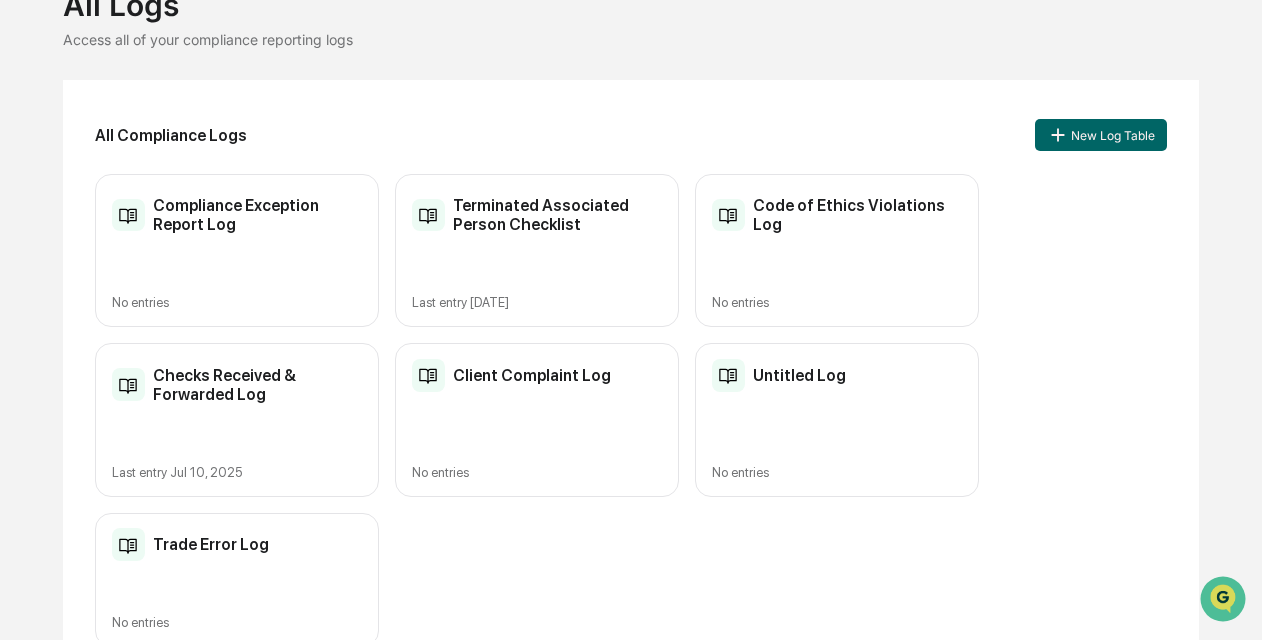 scroll, scrollTop: 186, scrollLeft: 0, axis: vertical 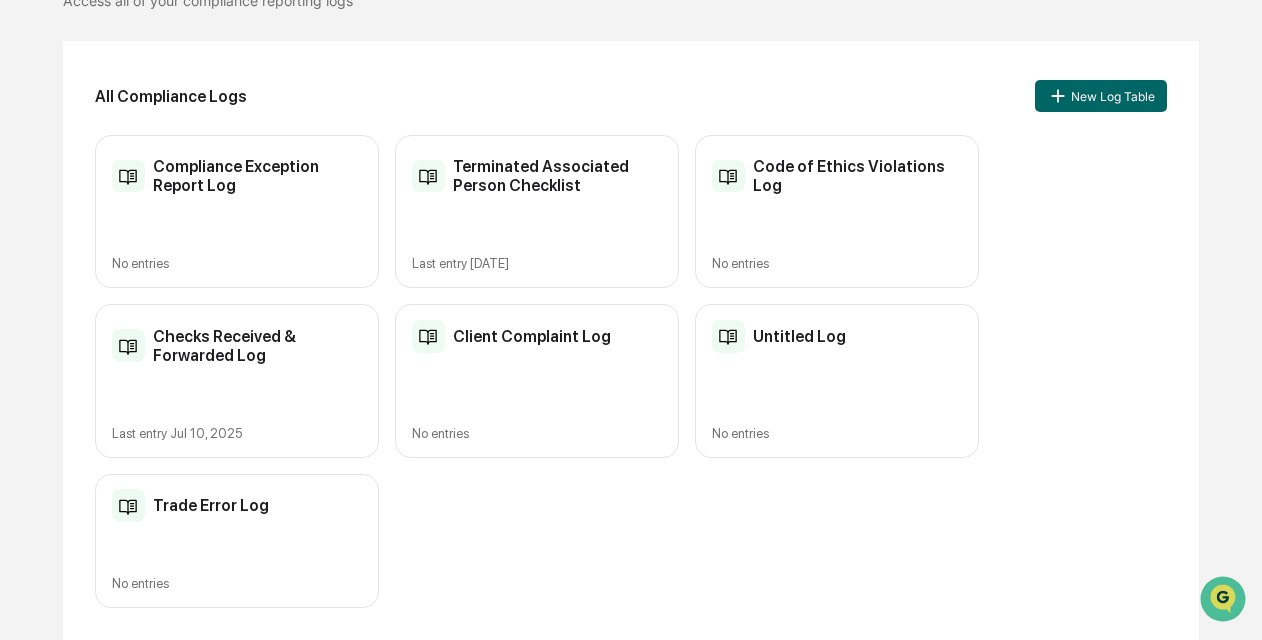 click on "Trade Error Log" at bounding box center (211, 505) 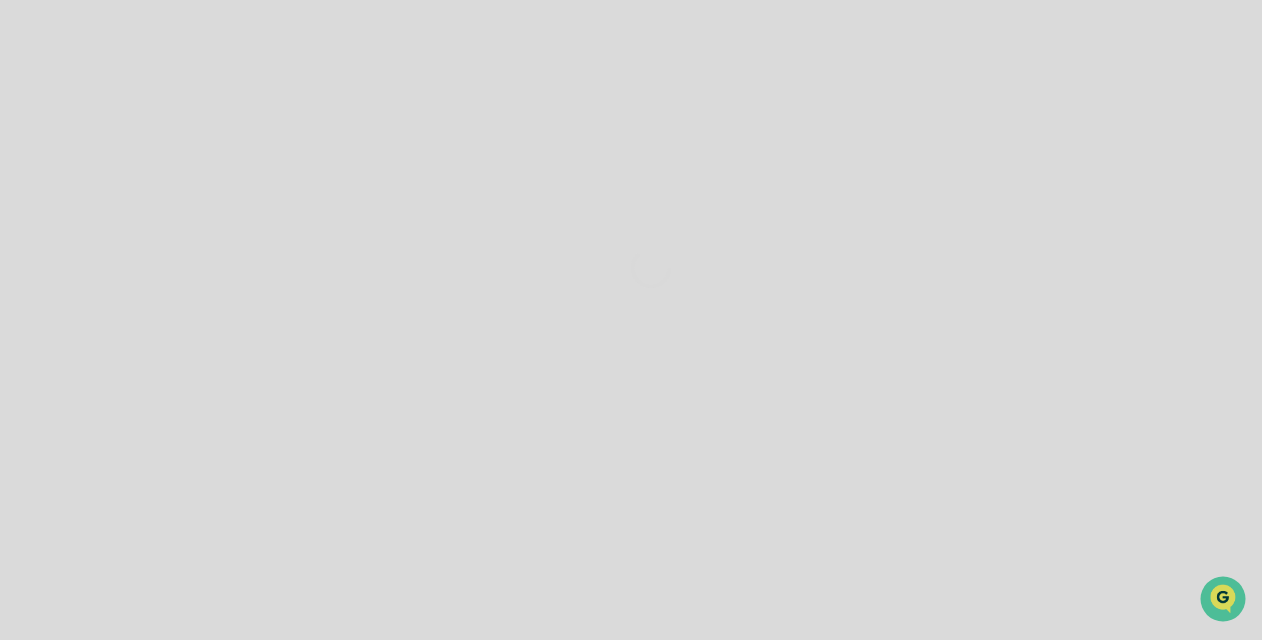 scroll, scrollTop: 91, scrollLeft: 0, axis: vertical 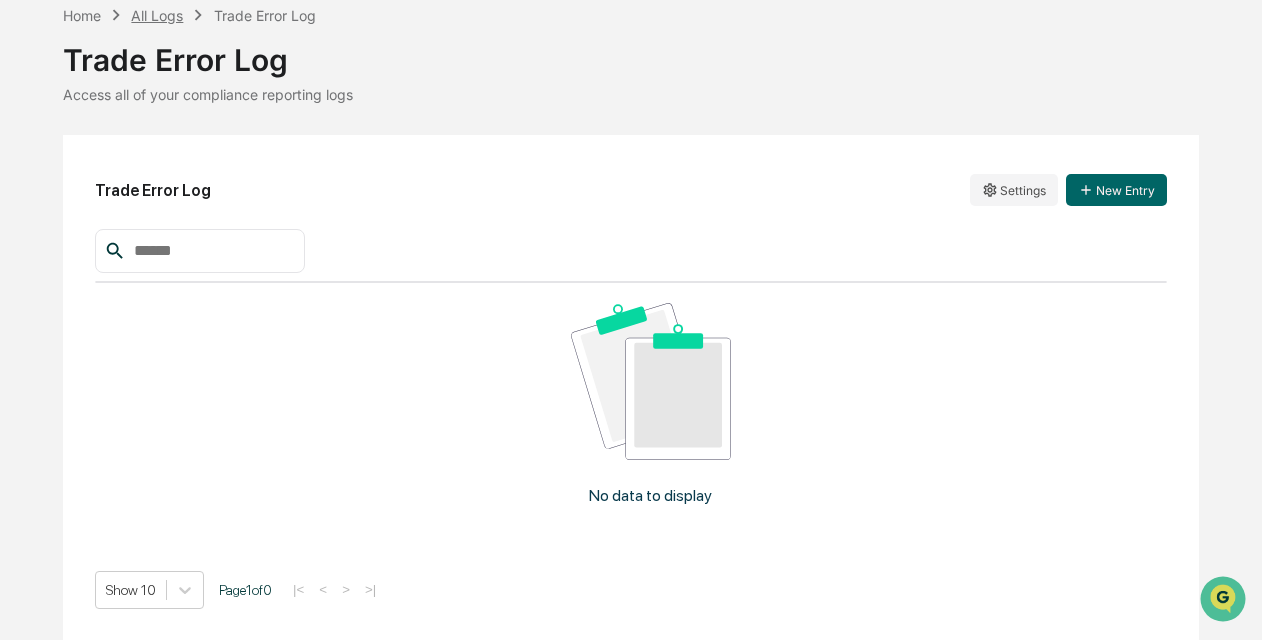 click on "All Logs" at bounding box center (157, 15) 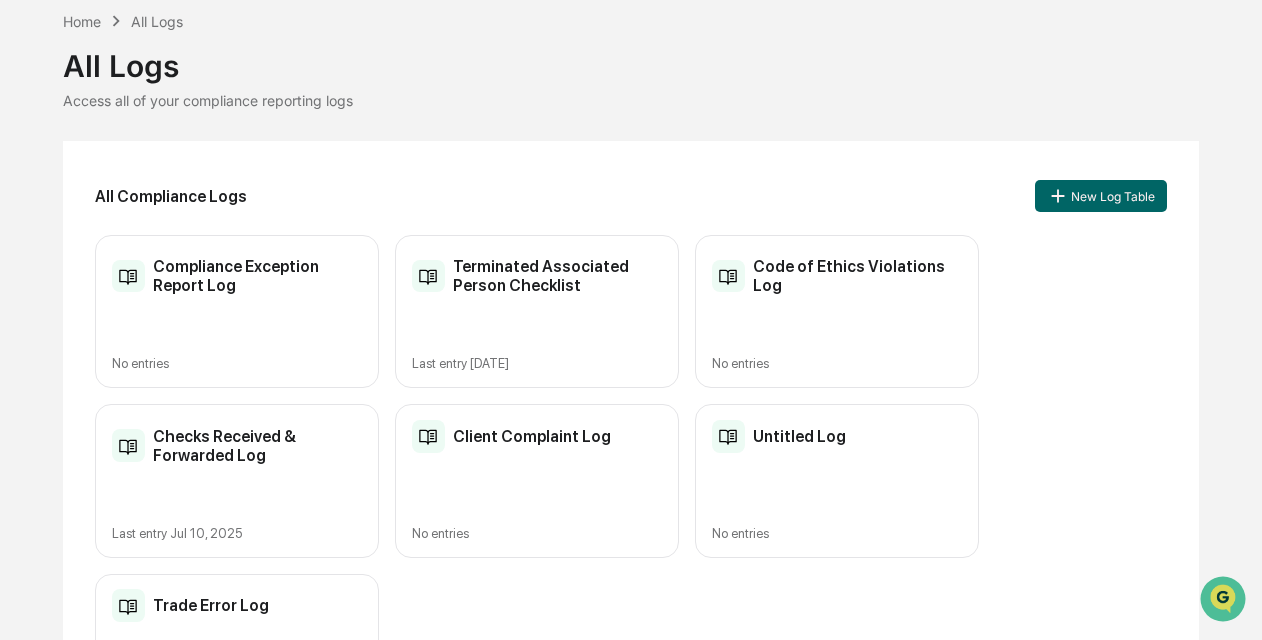 scroll, scrollTop: 0, scrollLeft: 0, axis: both 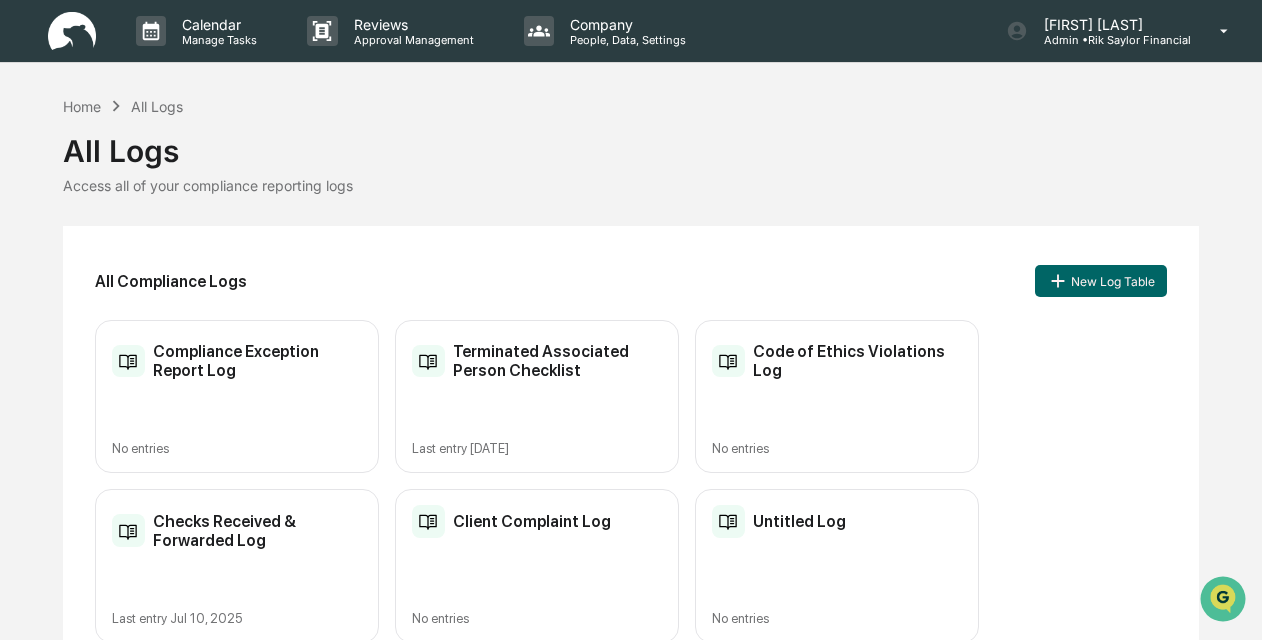 click on "Compliance Exception Report Log" at bounding box center (257, 361) 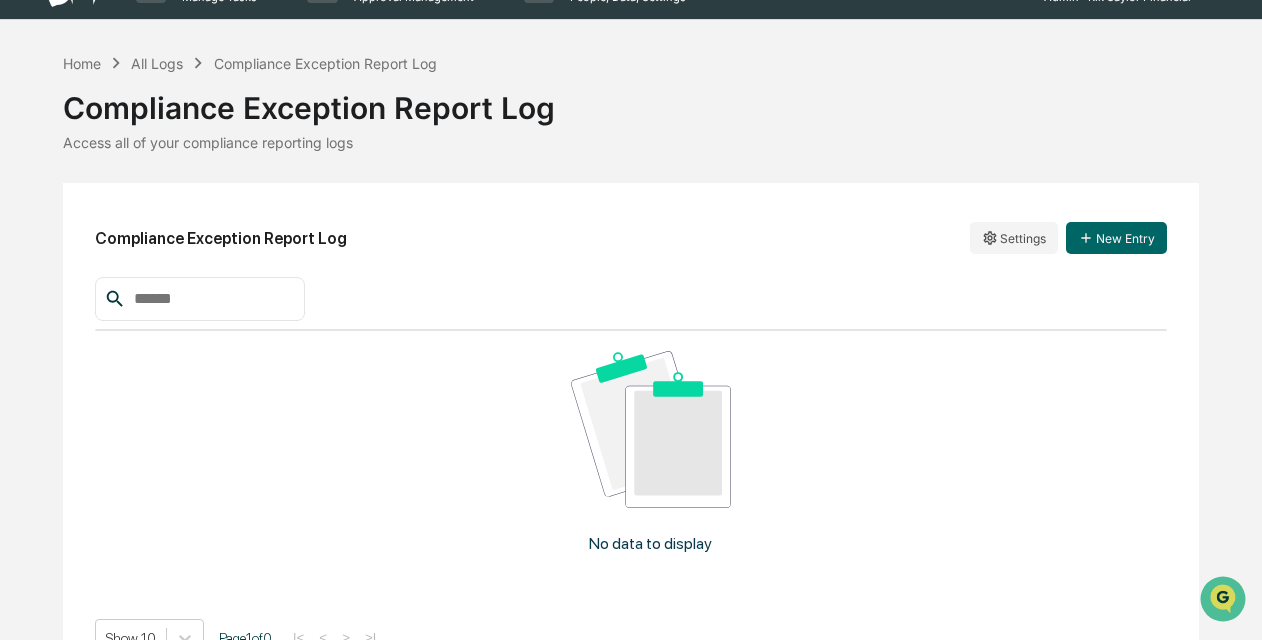 scroll, scrollTop: 0, scrollLeft: 0, axis: both 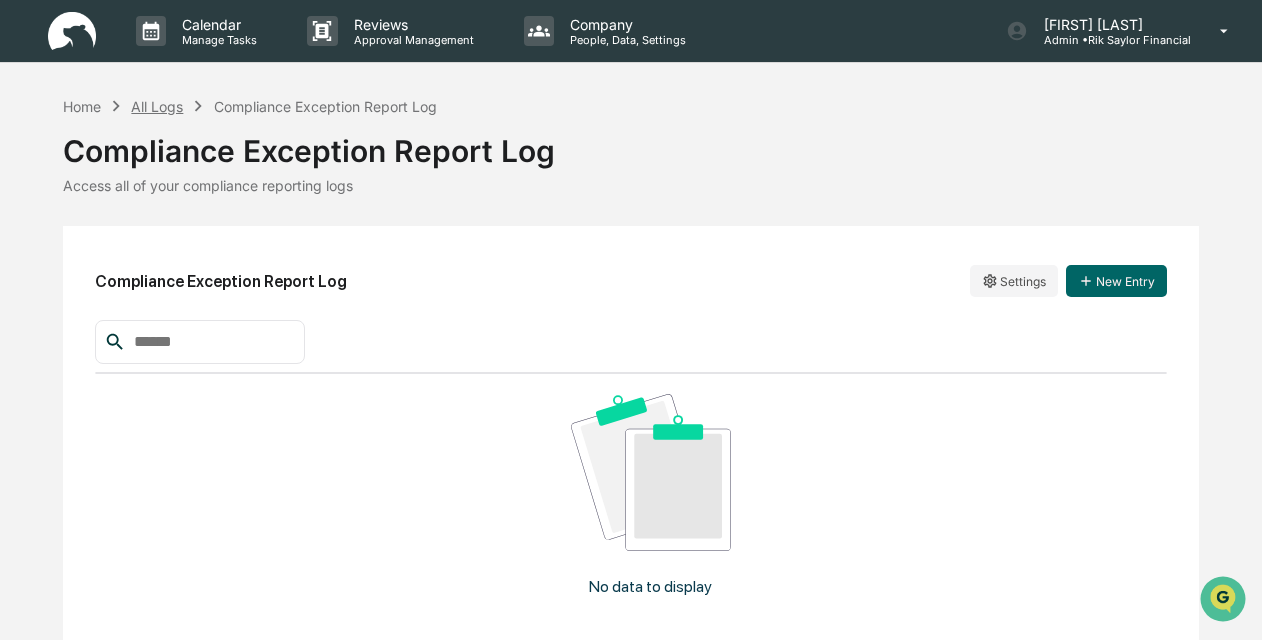click on "All Logs" at bounding box center [157, 106] 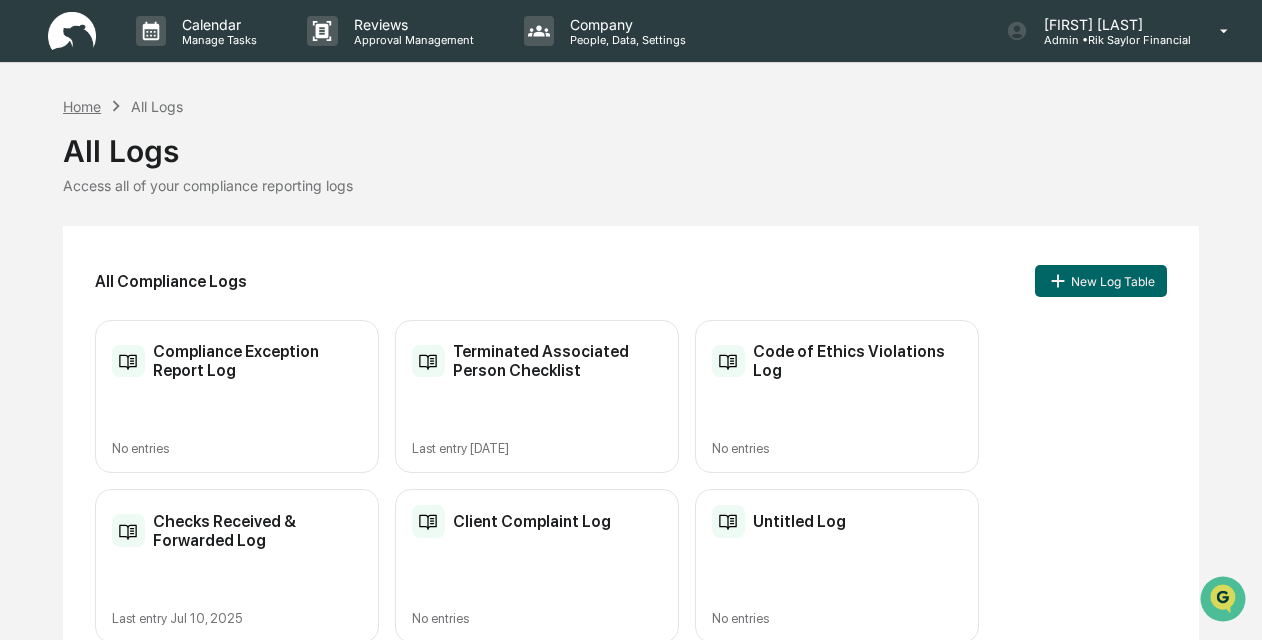 click on "Home" at bounding box center [82, 106] 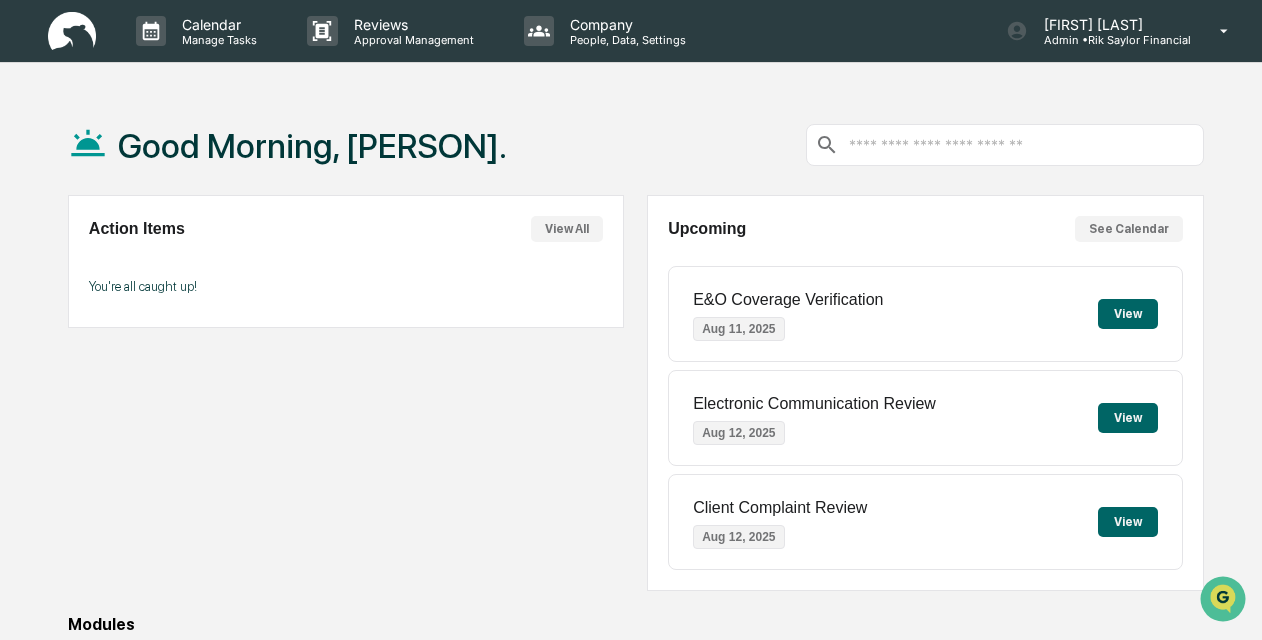 click on "View" at bounding box center [1128, 314] 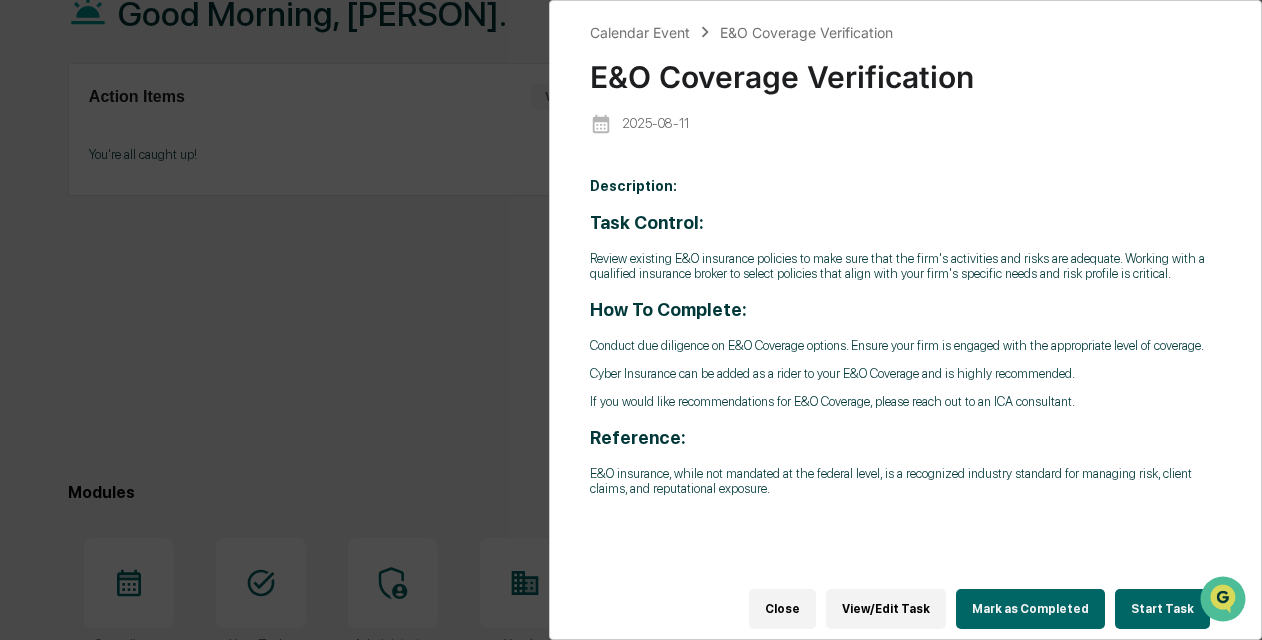 scroll, scrollTop: 200, scrollLeft: 0, axis: vertical 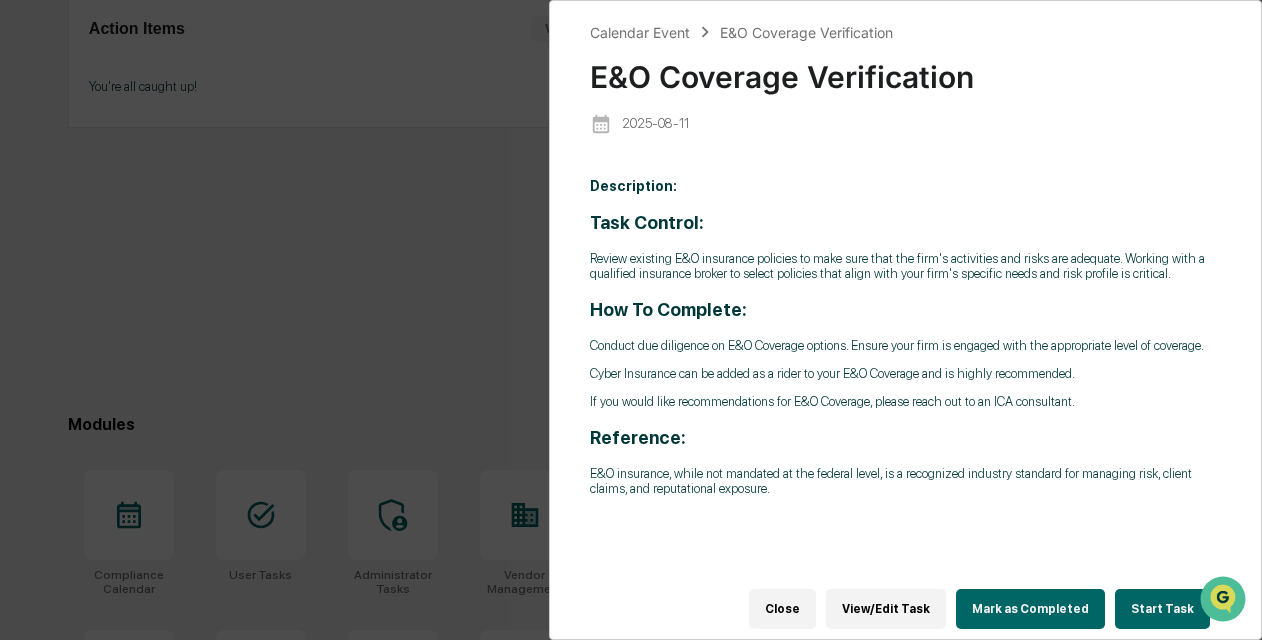 click on "Start Task" at bounding box center (1162, 609) 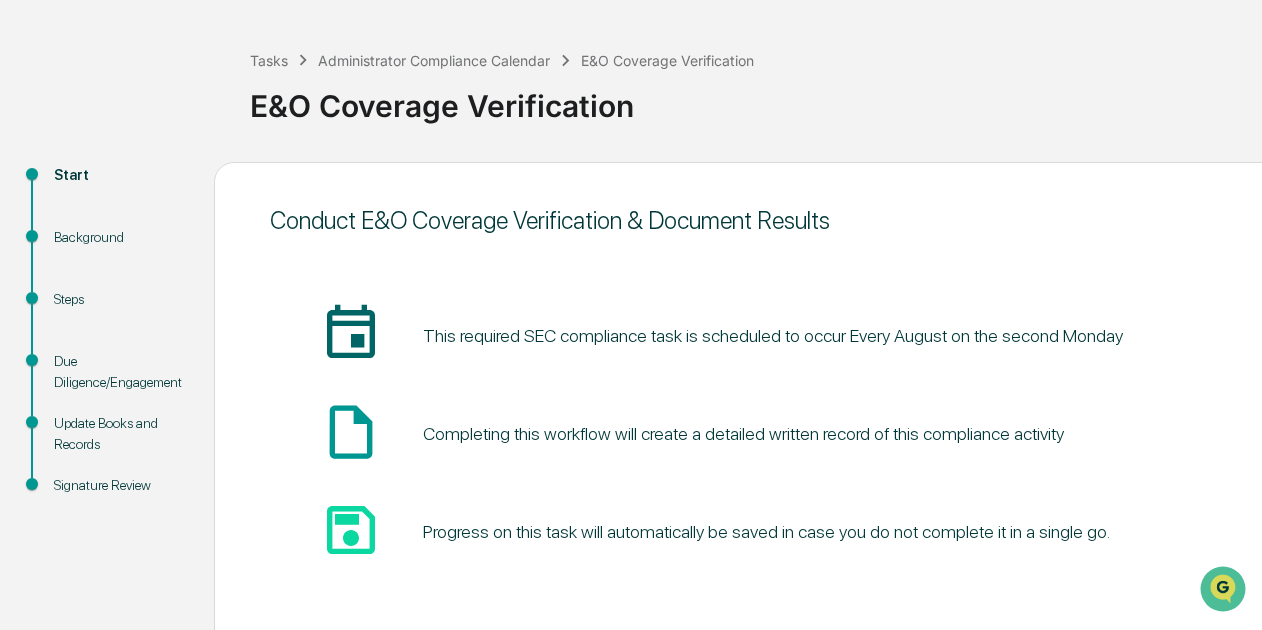 scroll, scrollTop: 176, scrollLeft: 0, axis: vertical 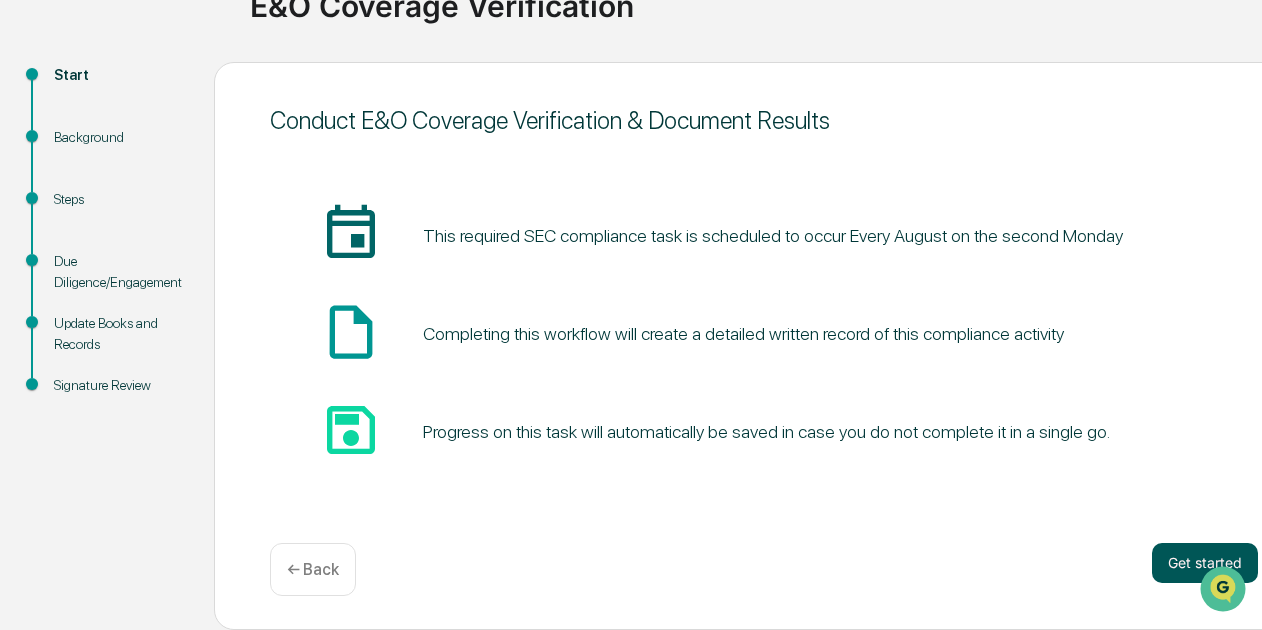 click on "Get started" at bounding box center (1205, 563) 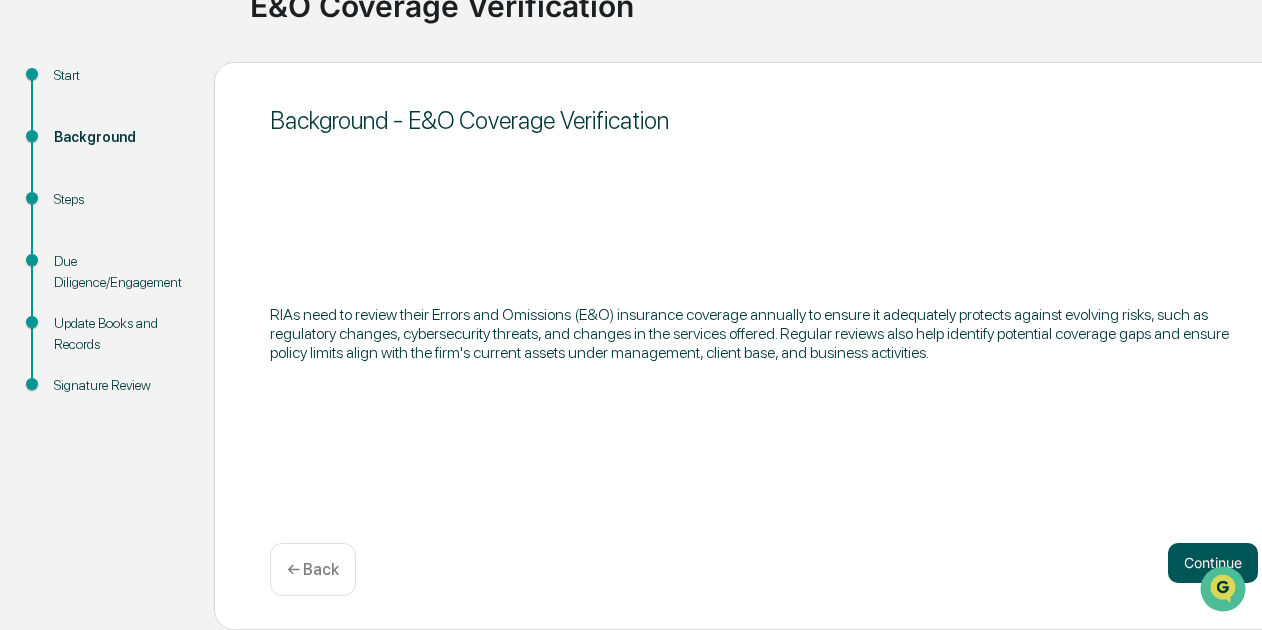 click on "Continue" at bounding box center (1213, 563) 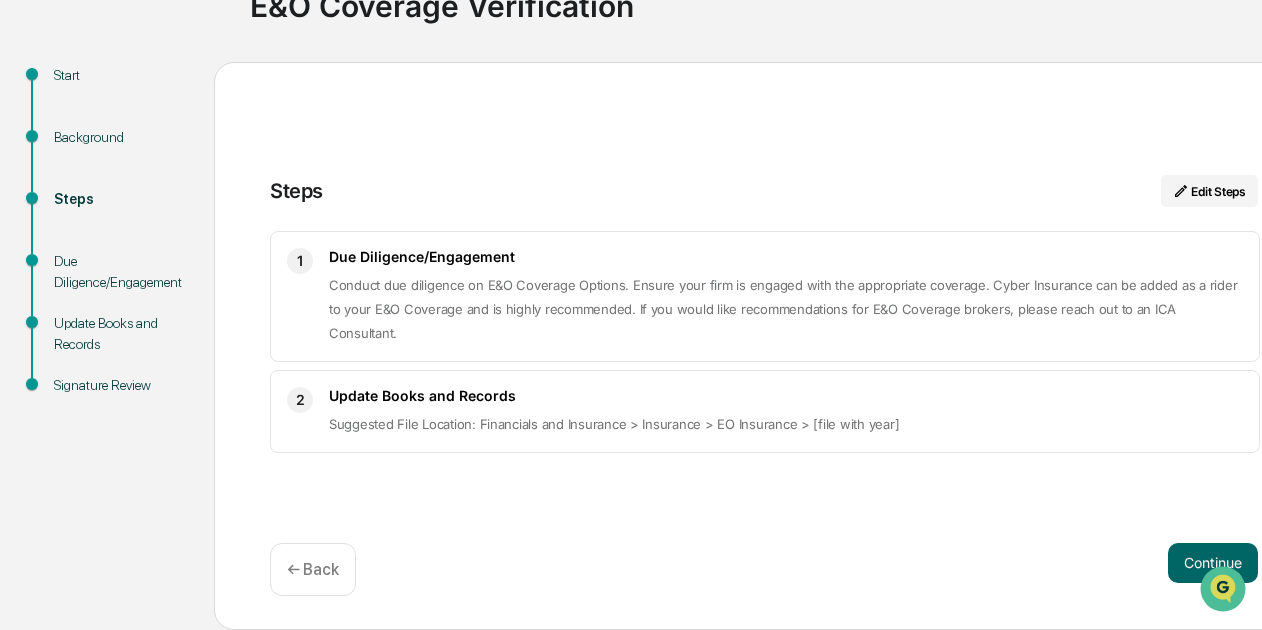 click on "Continue" at bounding box center (1213, 563) 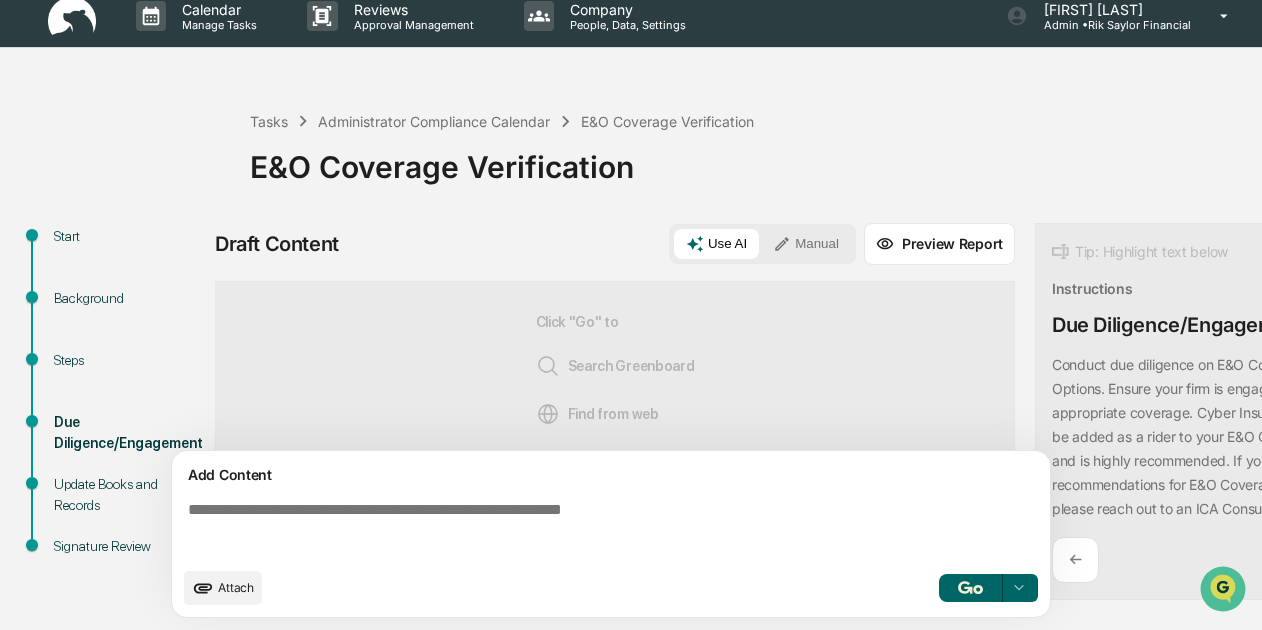 scroll, scrollTop: 24, scrollLeft: 0, axis: vertical 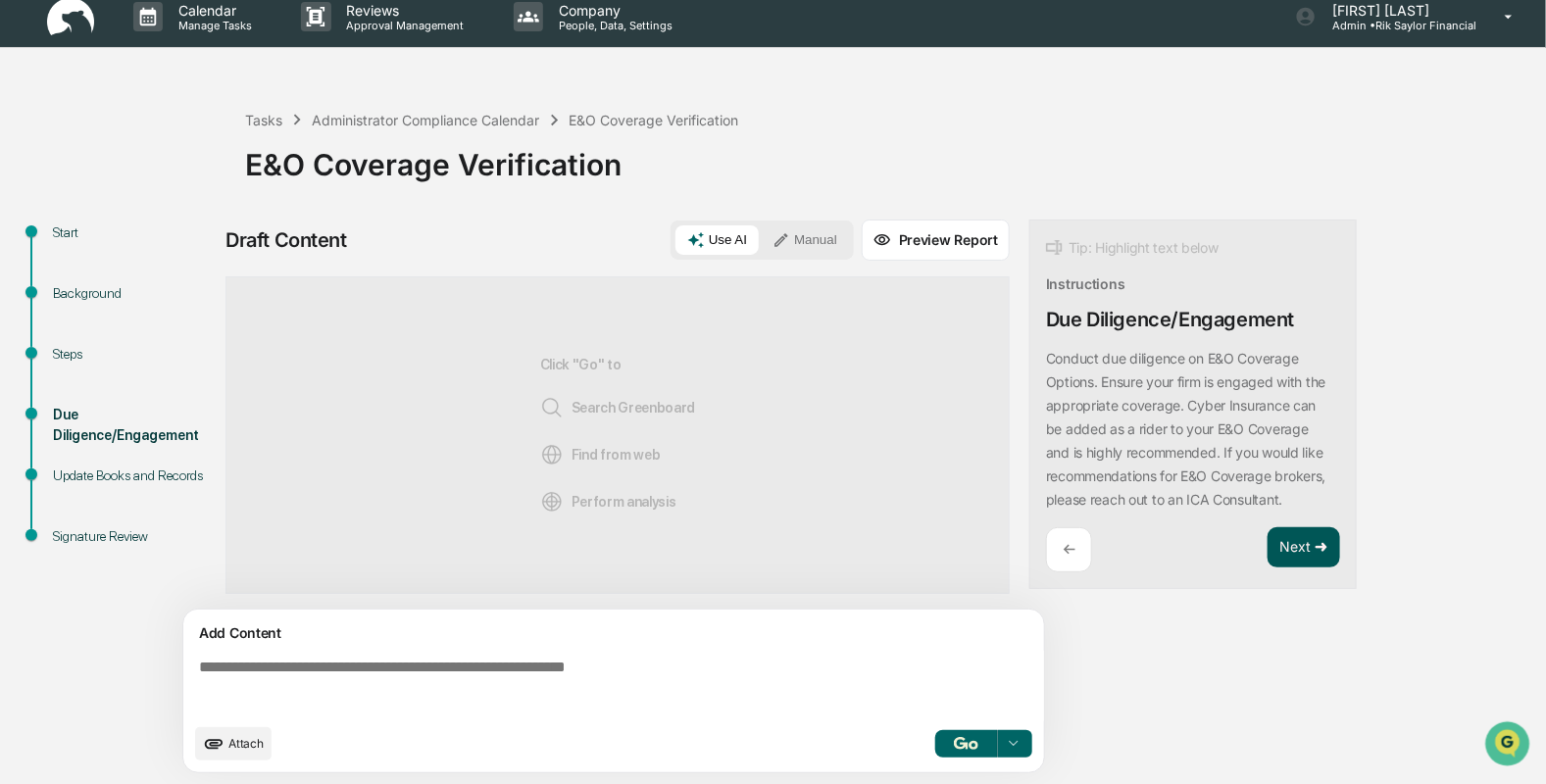 click on "Next ➜" at bounding box center (1304, 548) 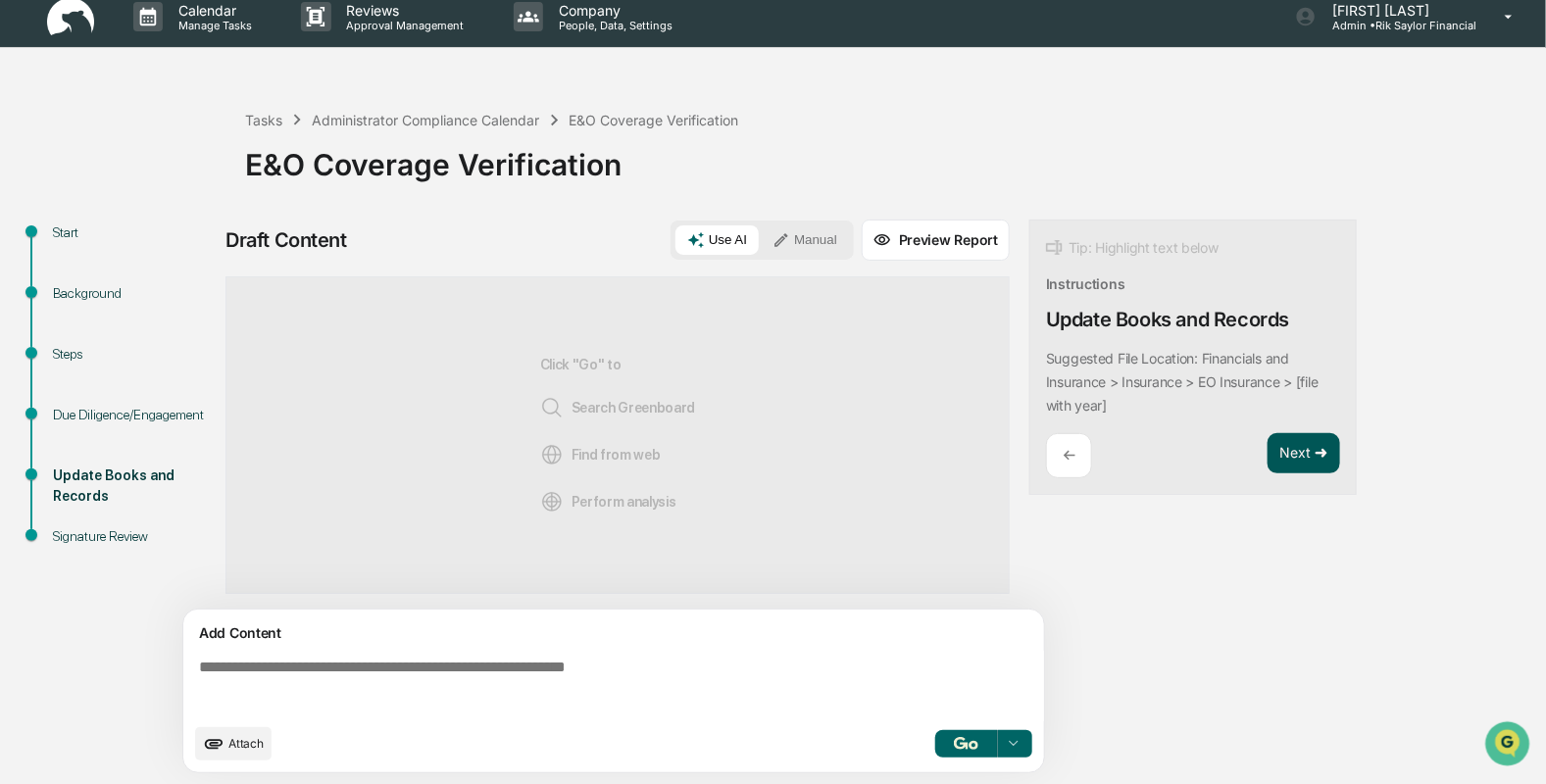 click on "Next ➜" at bounding box center (1304, 454) 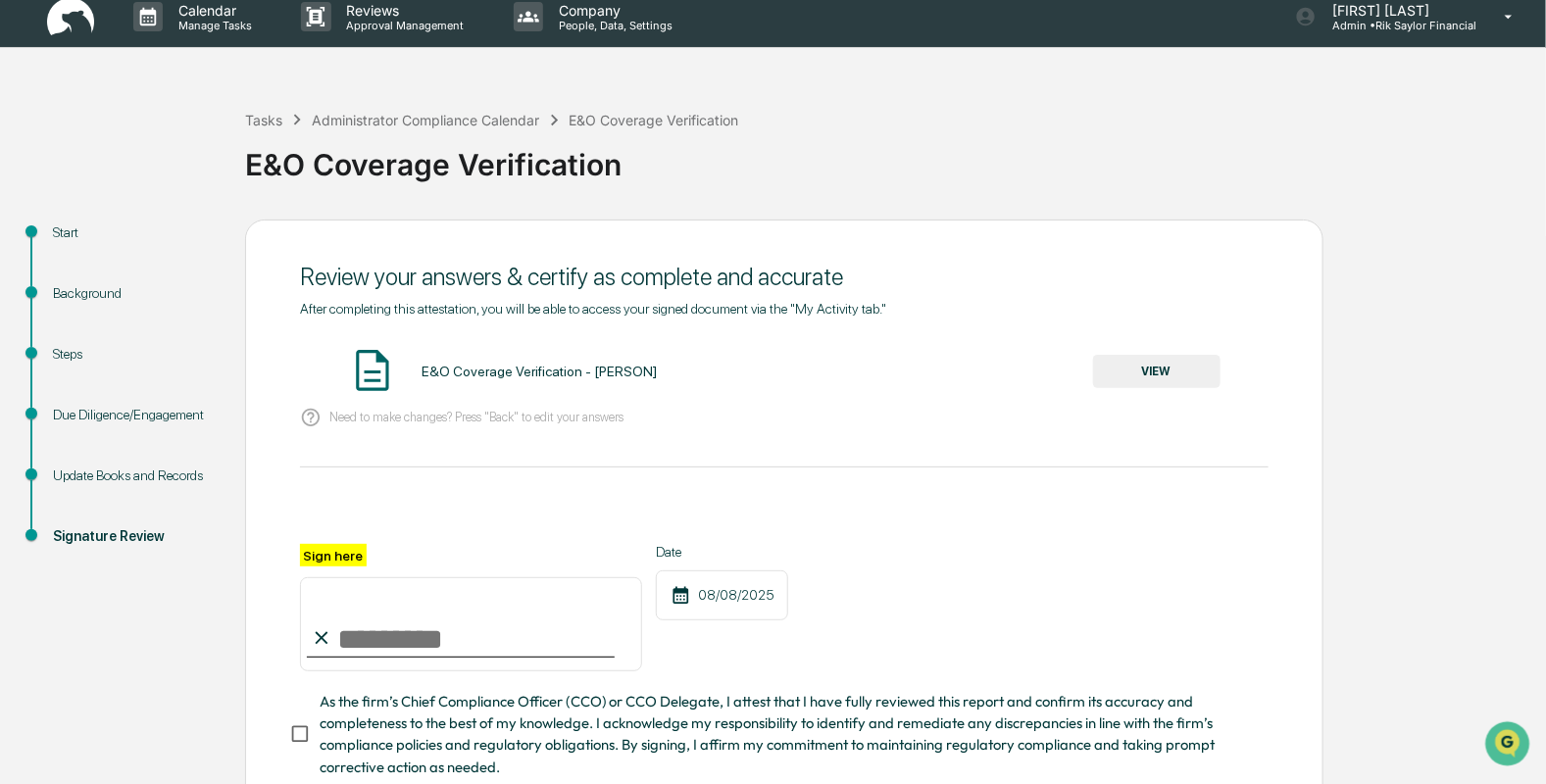 click on "VIEW" at bounding box center [1157, 371] 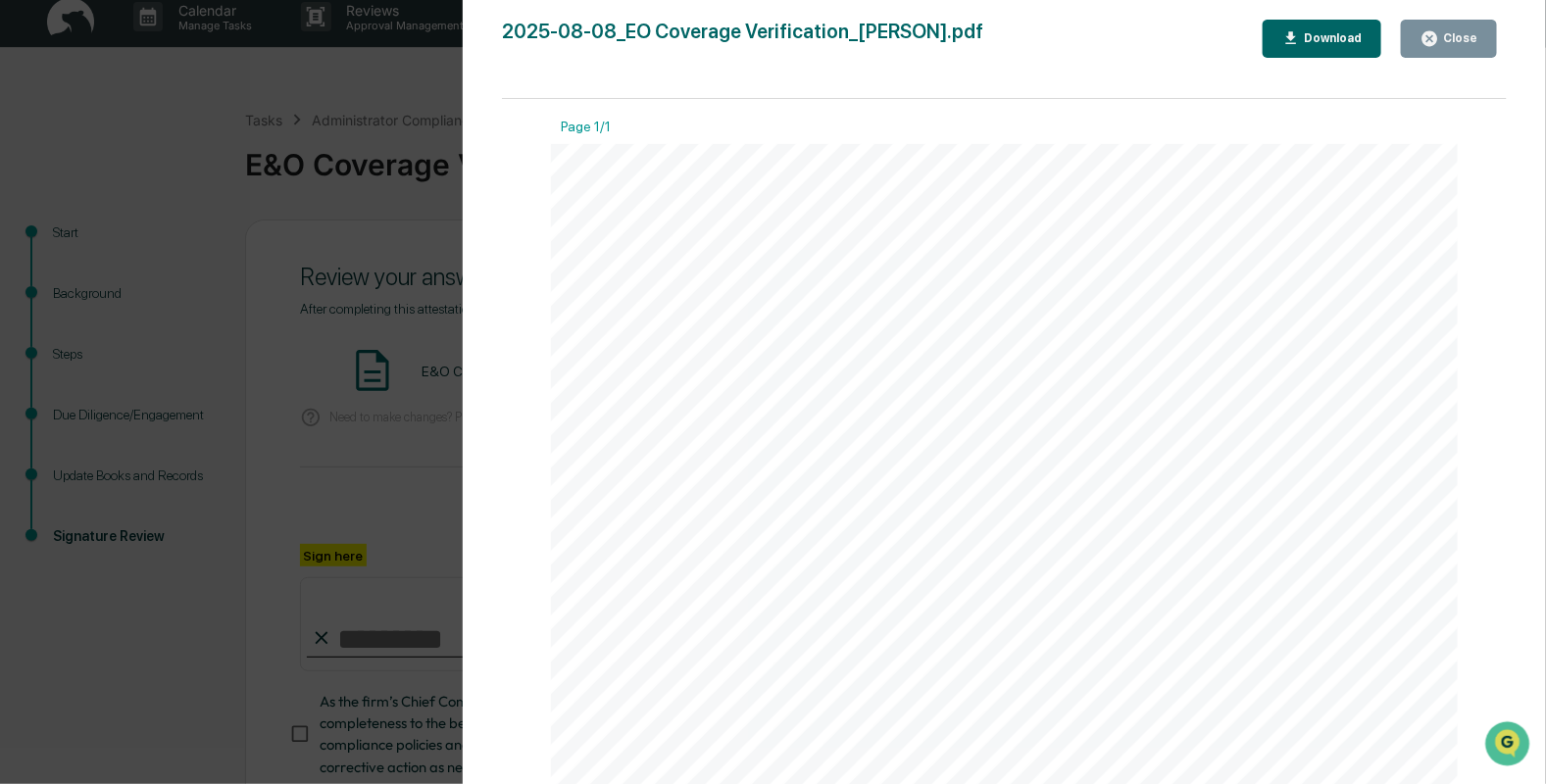click 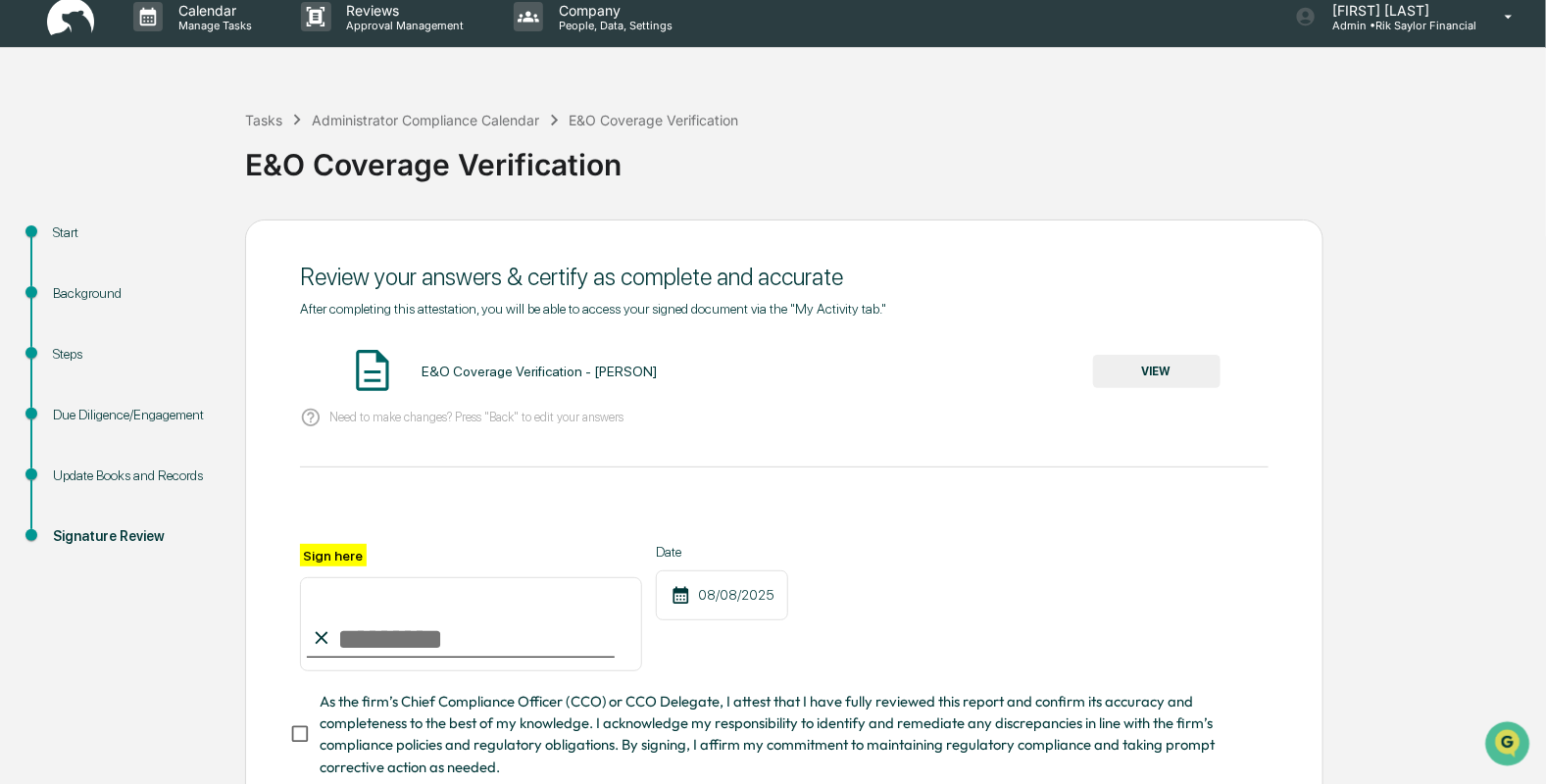 click on "Sign here" at bounding box center (471, 624) 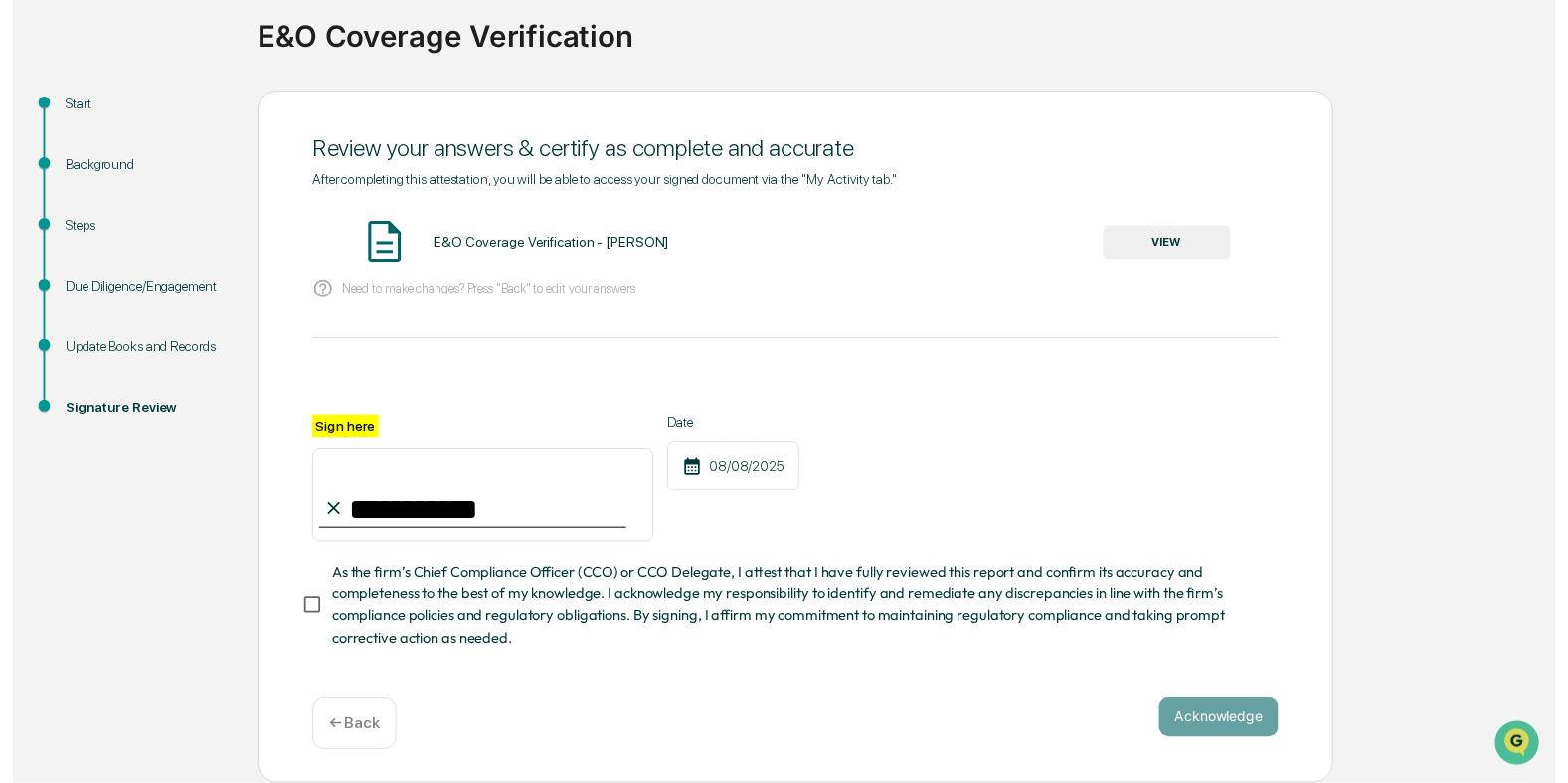 scroll, scrollTop: 152, scrollLeft: 0, axis: vertical 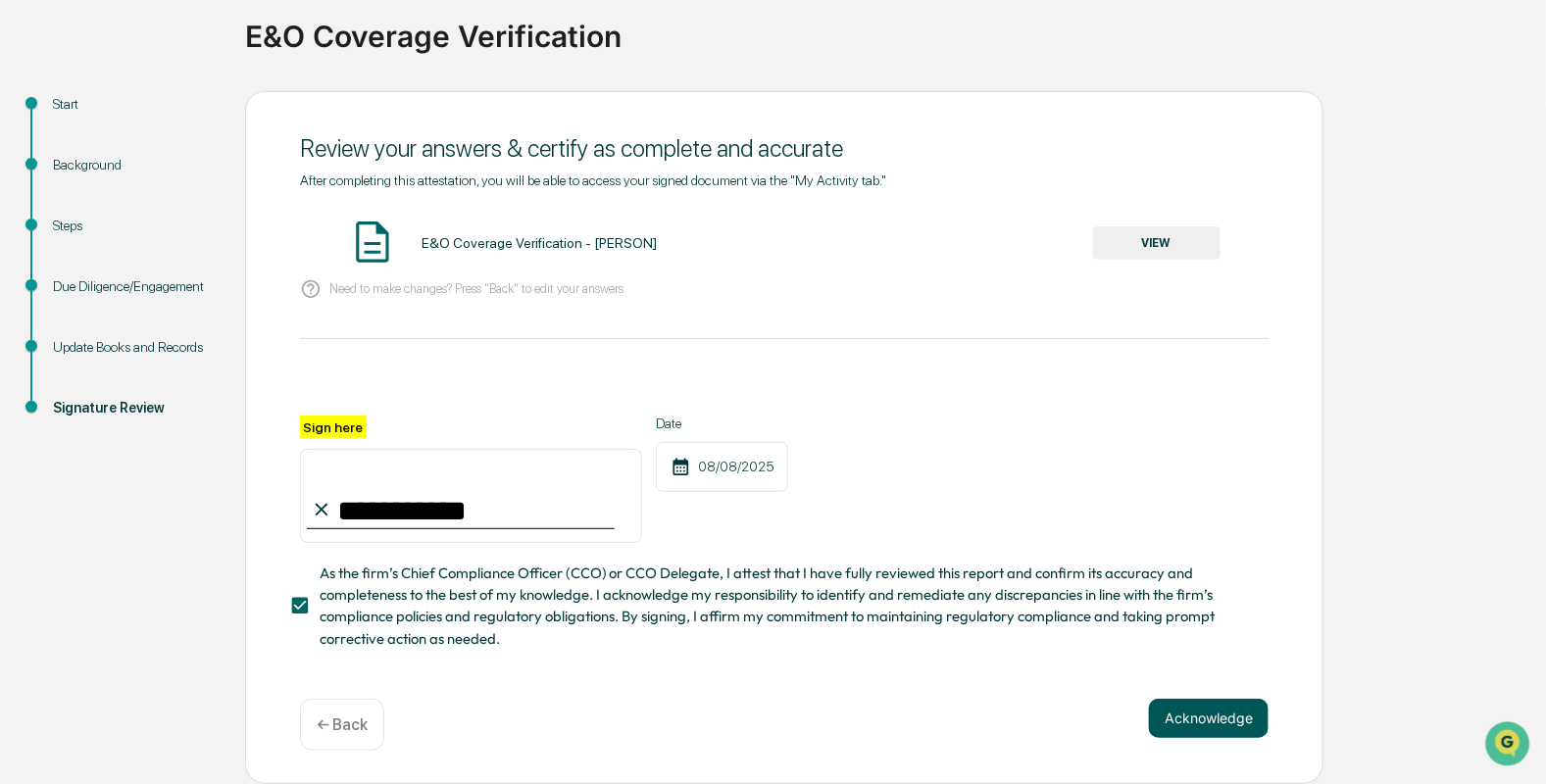 click on "Acknowledge" at bounding box center [1209, 718] 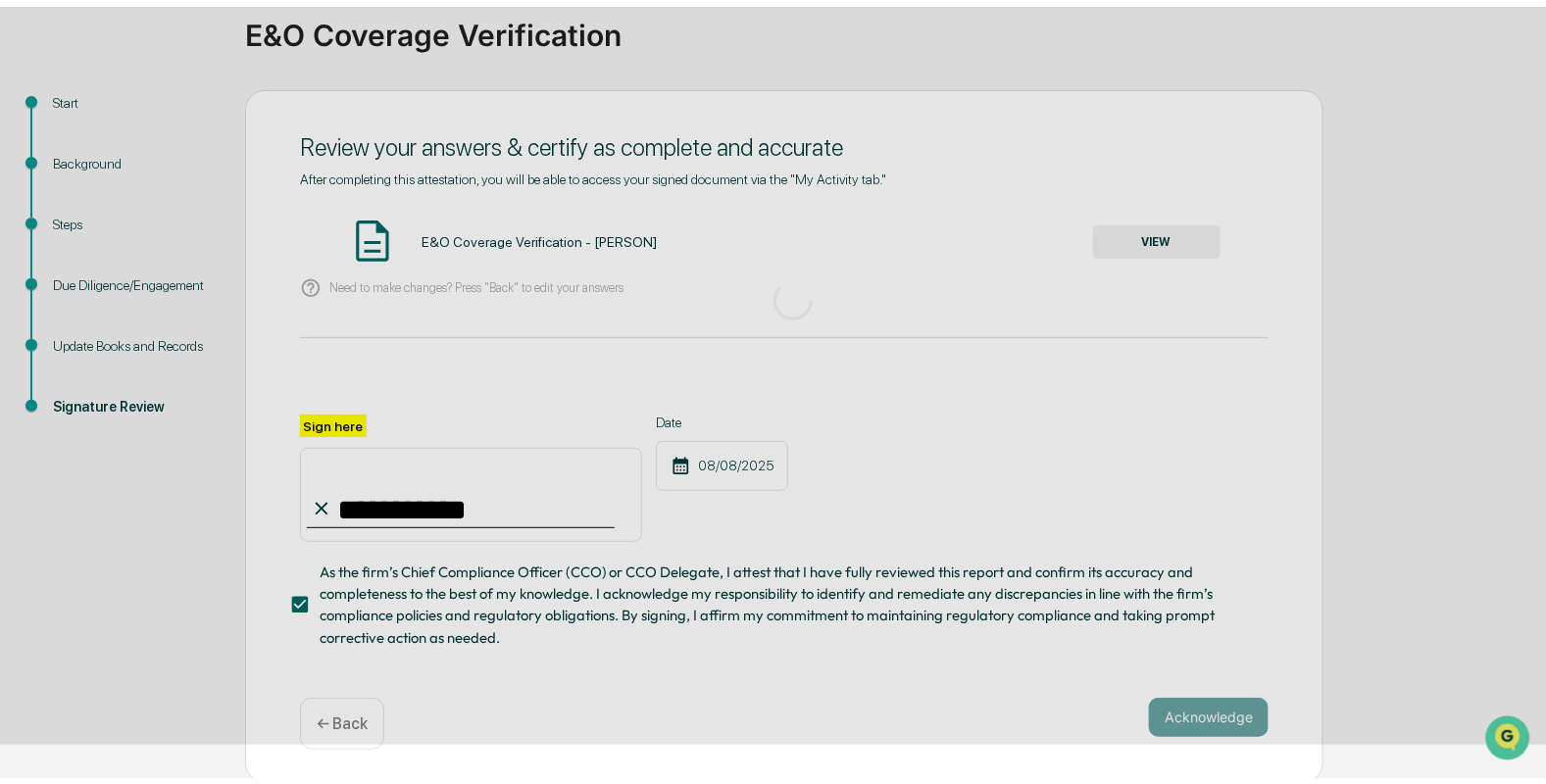 scroll, scrollTop: 6, scrollLeft: 0, axis: vertical 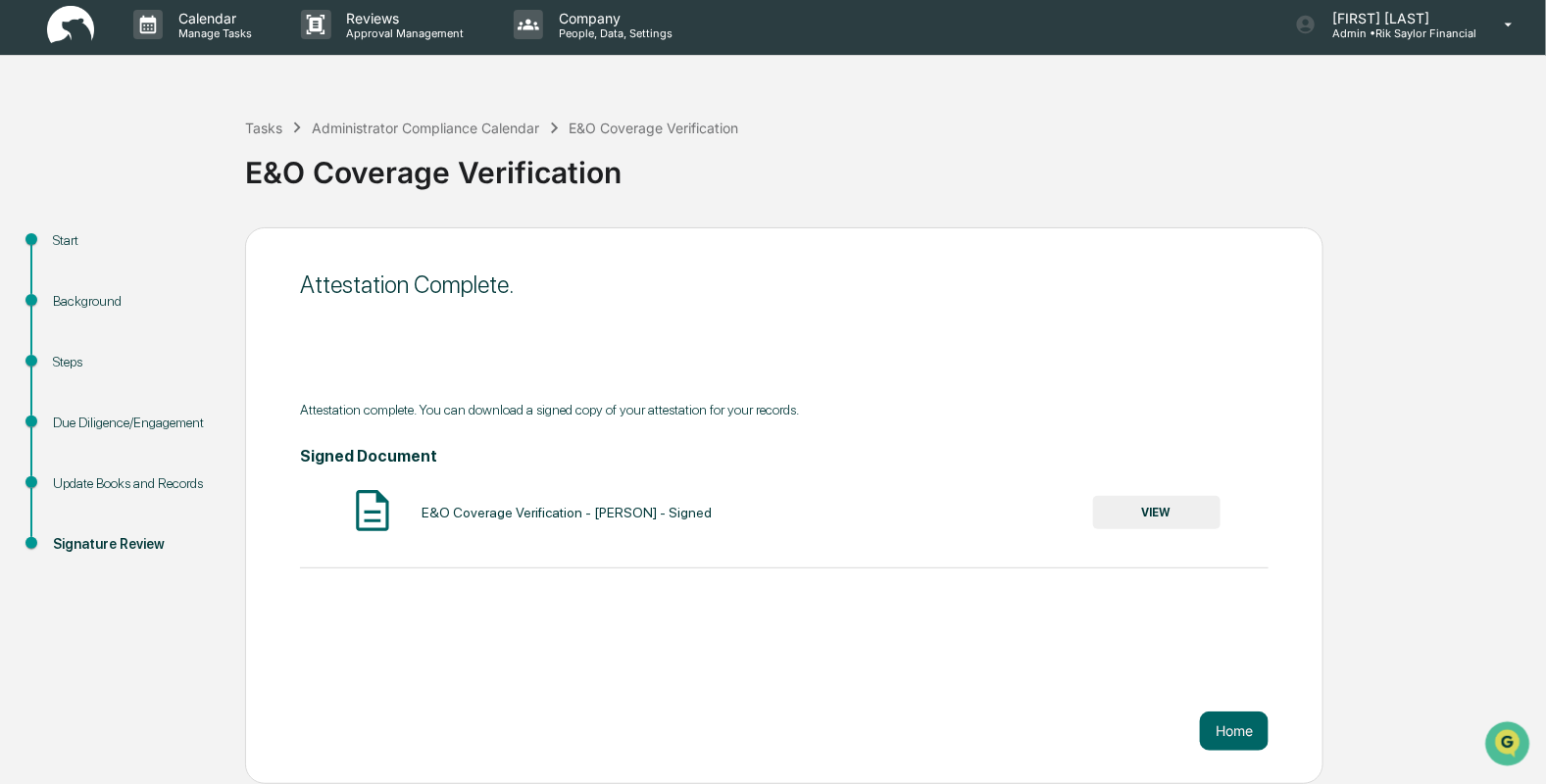 click on "VIEW" at bounding box center (1157, 513) 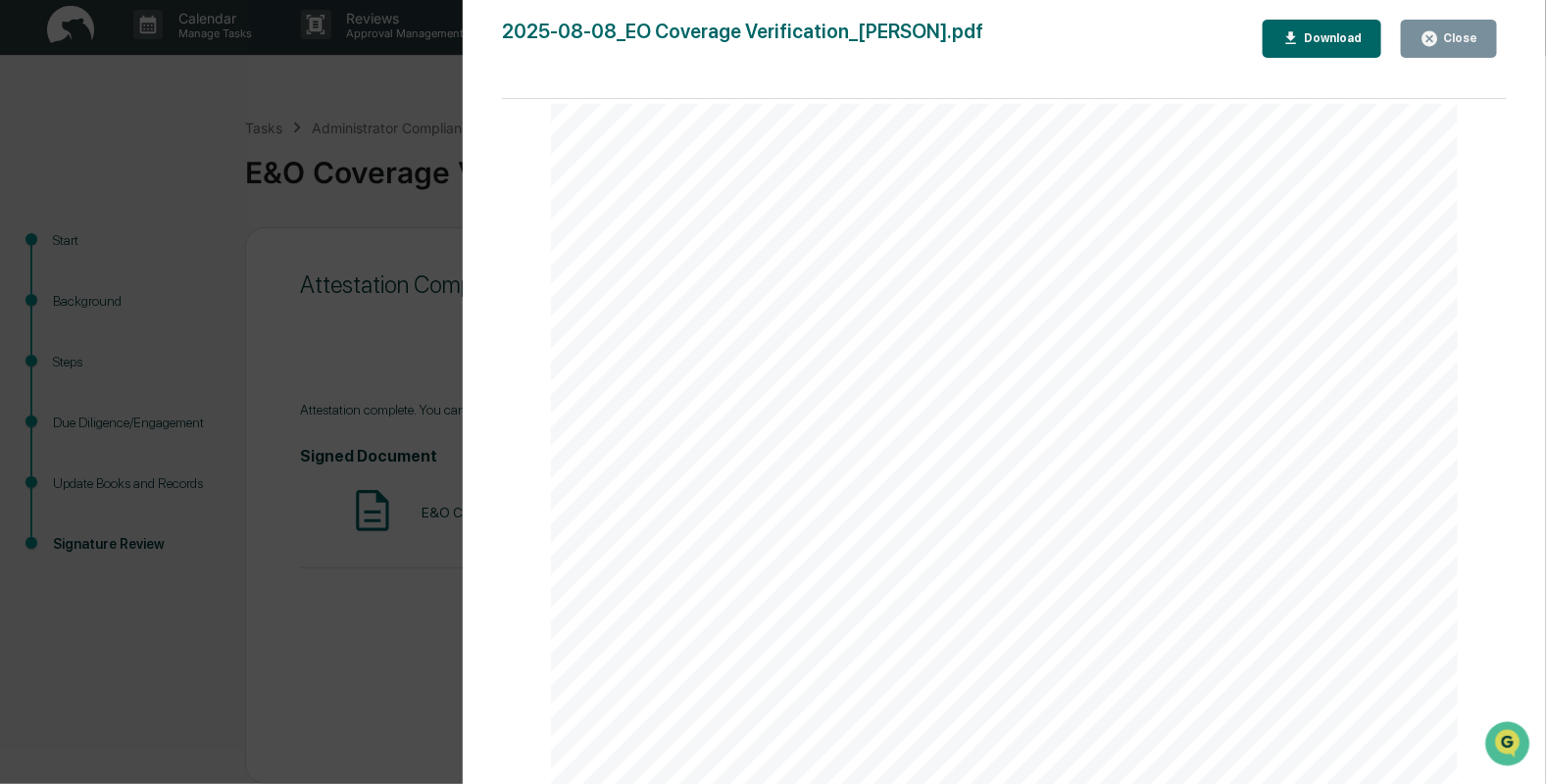 scroll, scrollTop: 0, scrollLeft: 0, axis: both 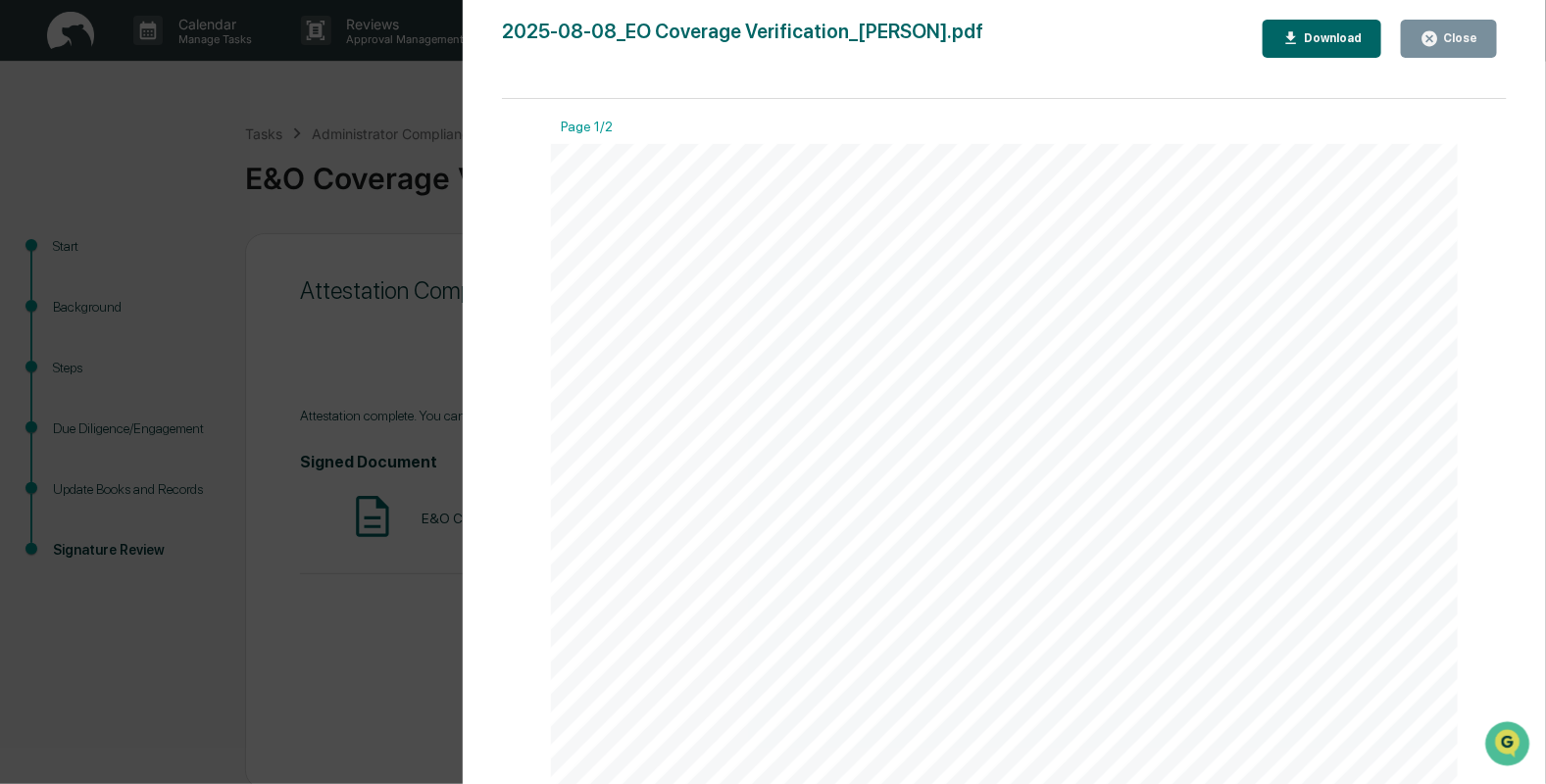 click on "Close" at bounding box center (1449, 38) 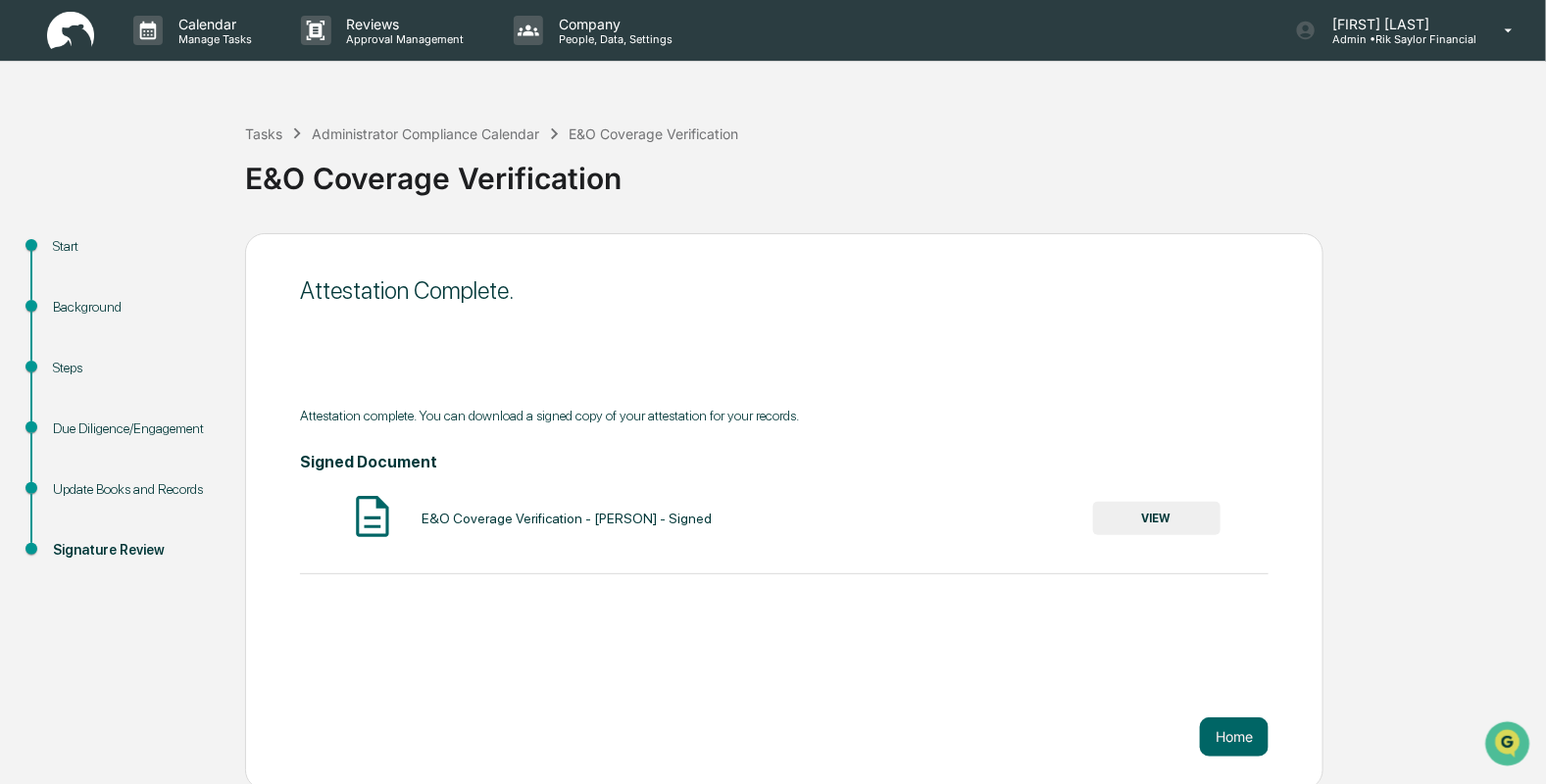 click on "Tasks Administrator Compliance Calendar E&O Coverage Verification E&O Coverage Verification" at bounding box center (890, 163) 